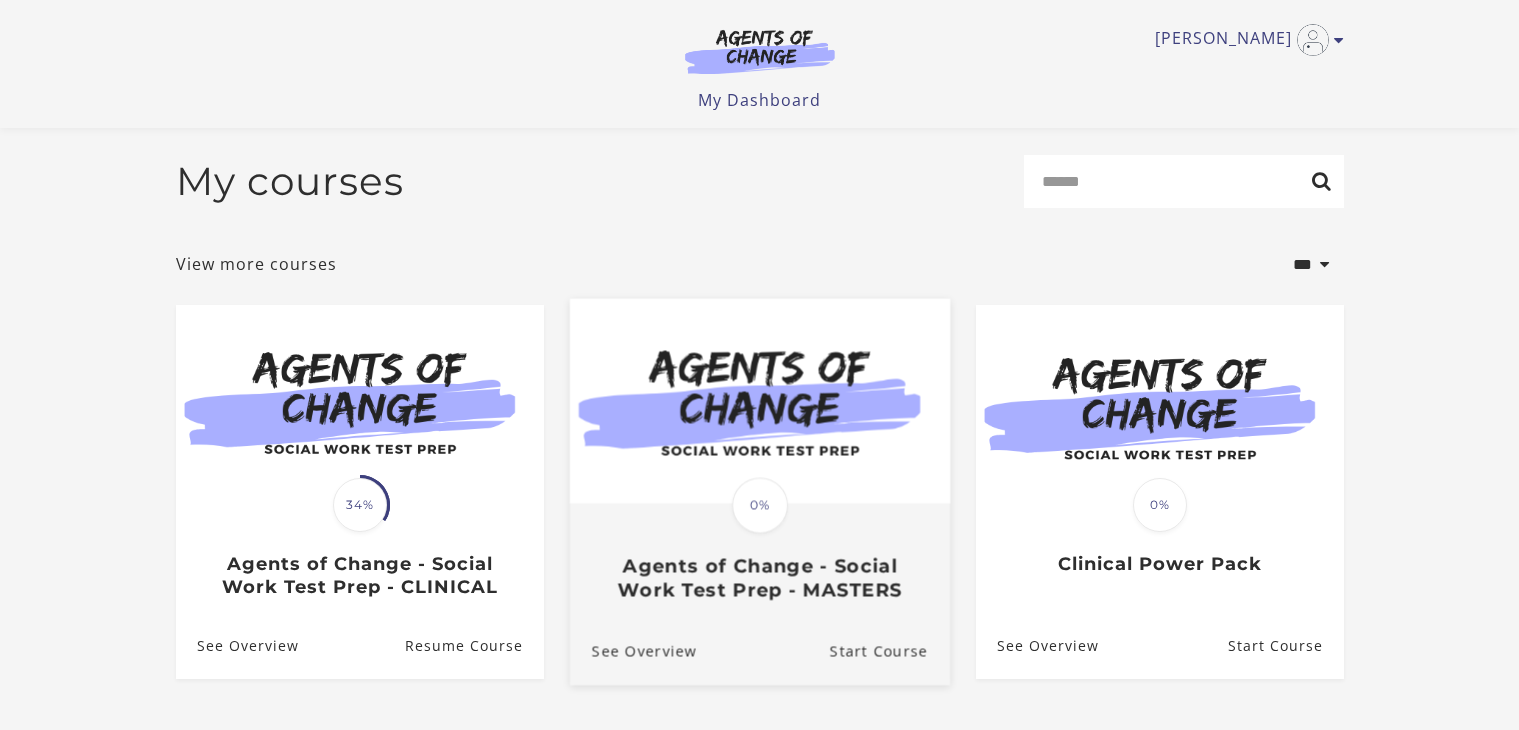 scroll, scrollTop: 163, scrollLeft: 0, axis: vertical 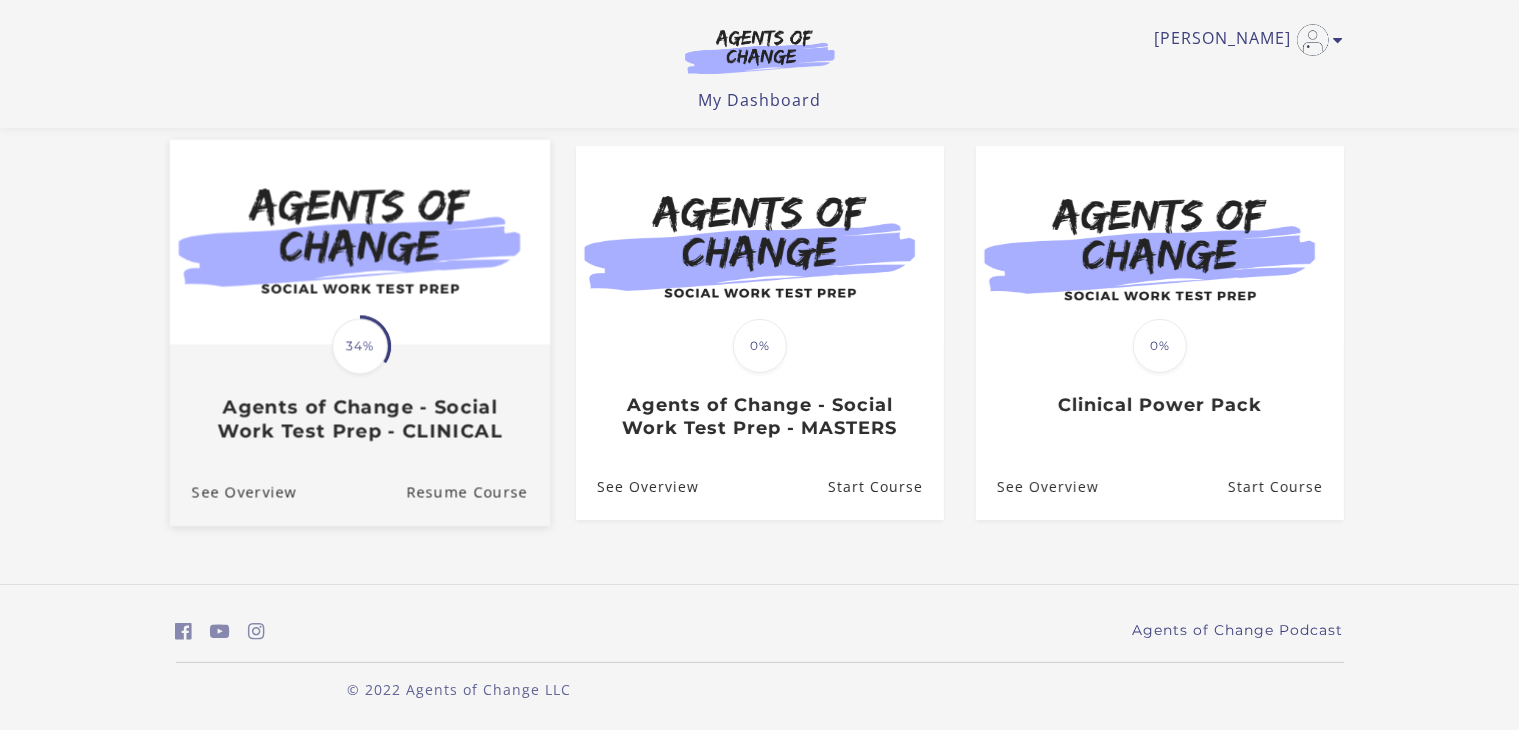 click on "Agents of Change - Social Work Test Prep - CLINICAL" at bounding box center (359, 419) 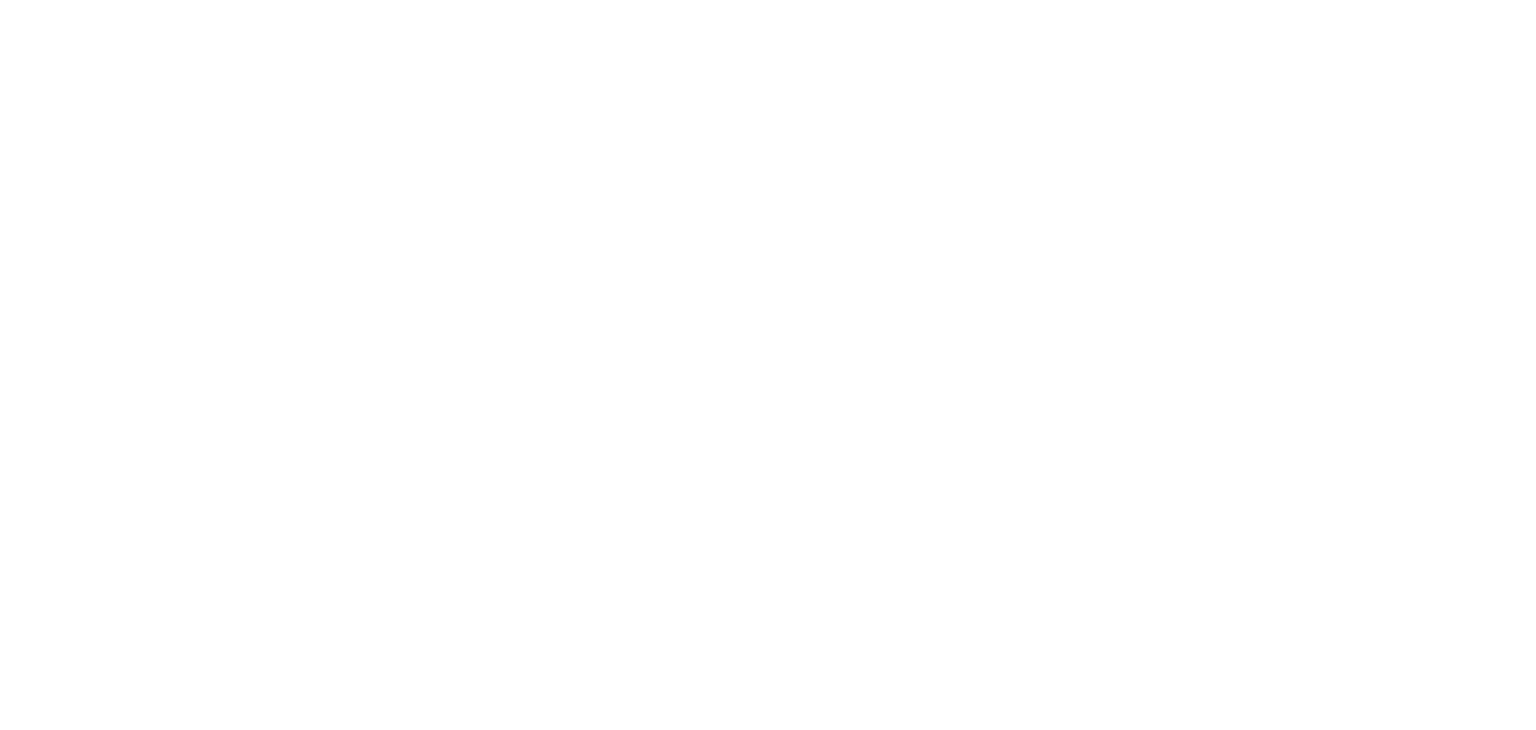 scroll, scrollTop: 0, scrollLeft: 0, axis: both 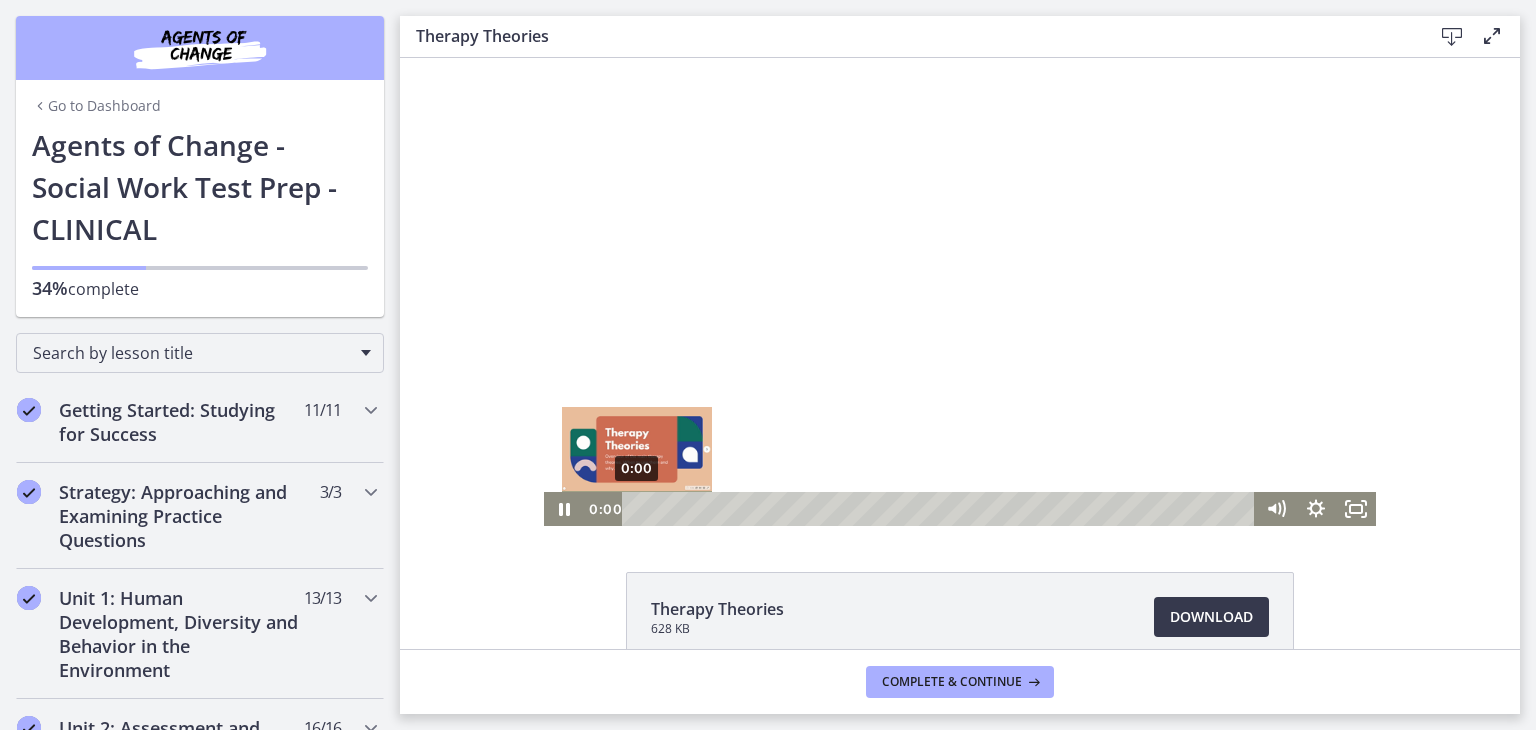 click on "0:00" at bounding box center (941, 509) 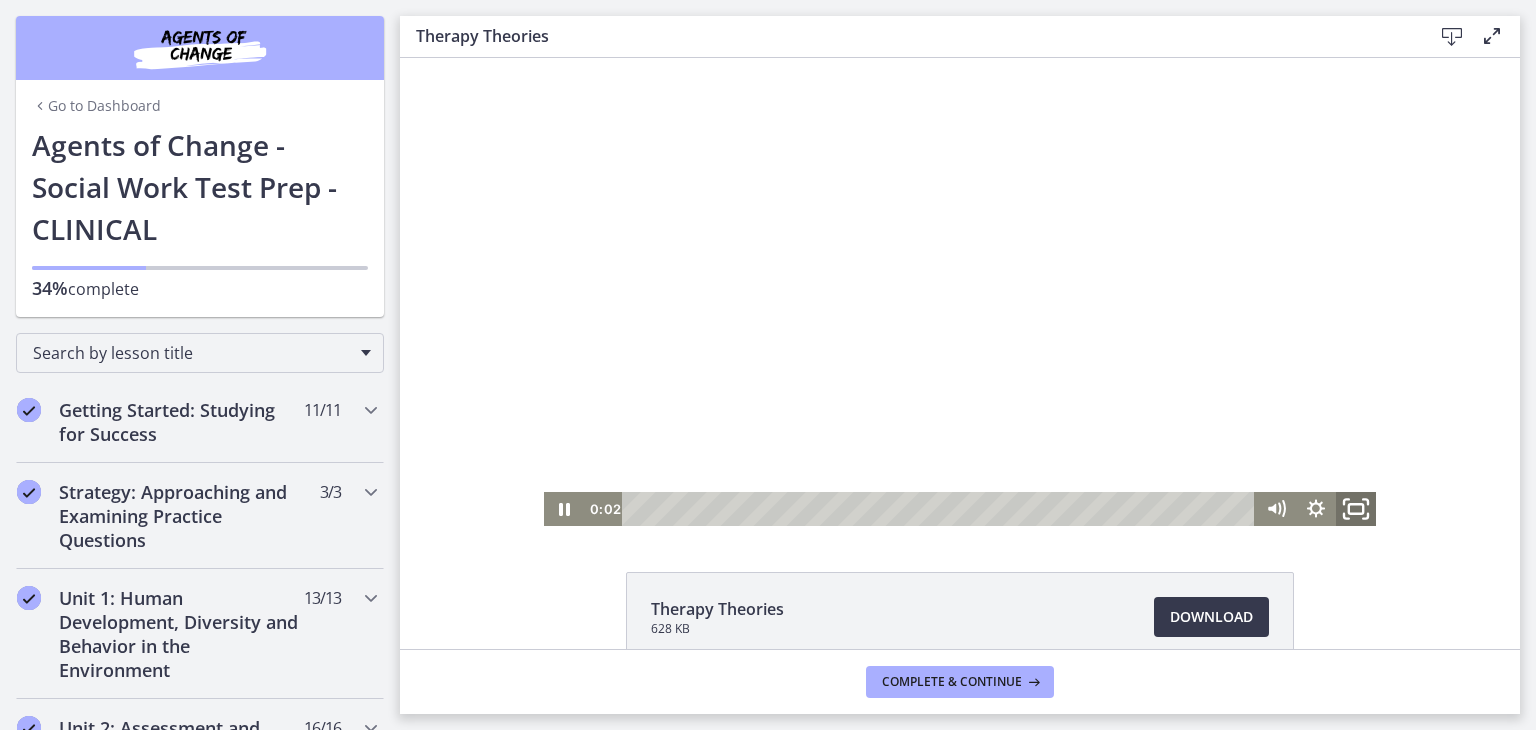 click 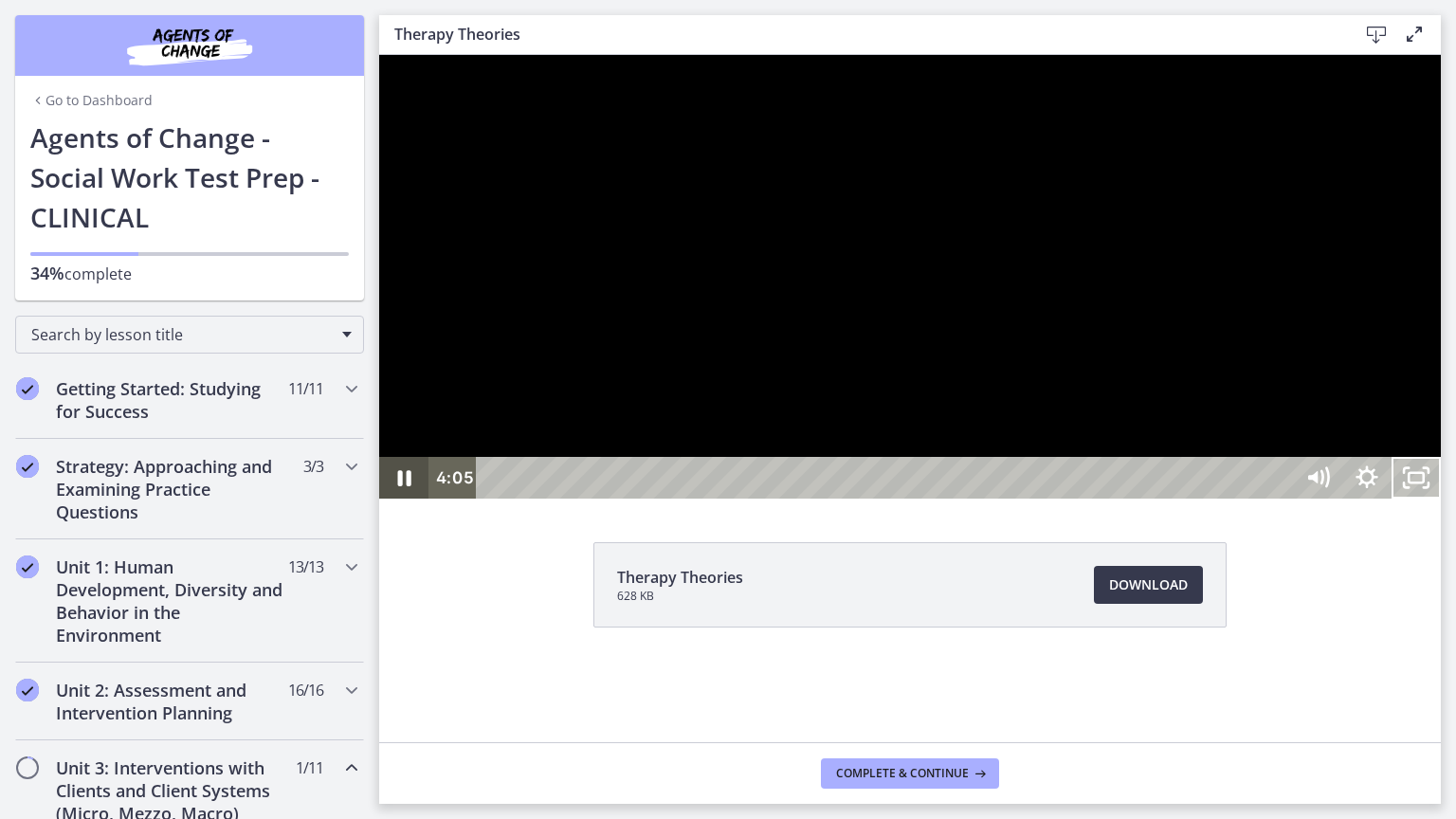 click 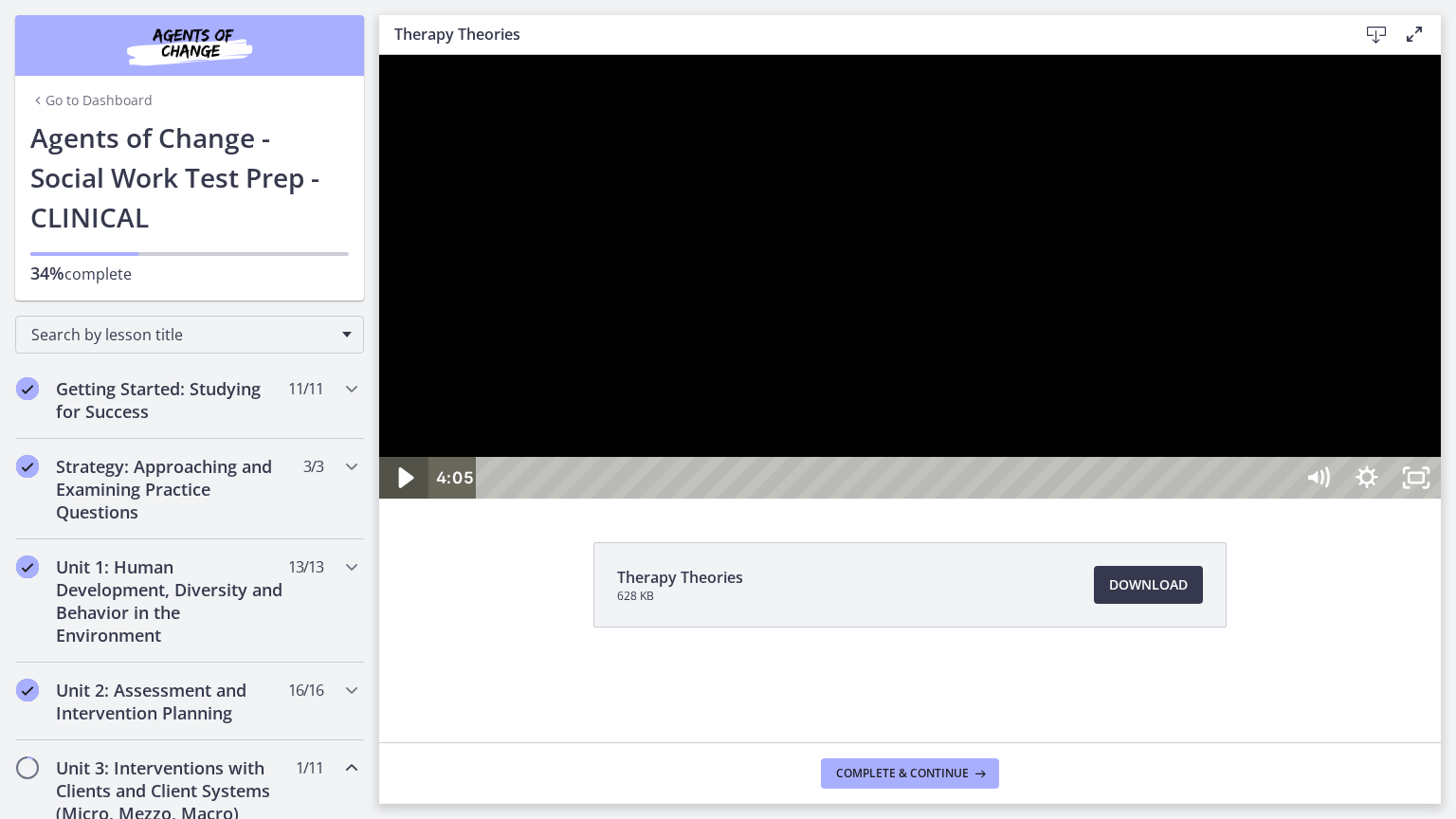 click 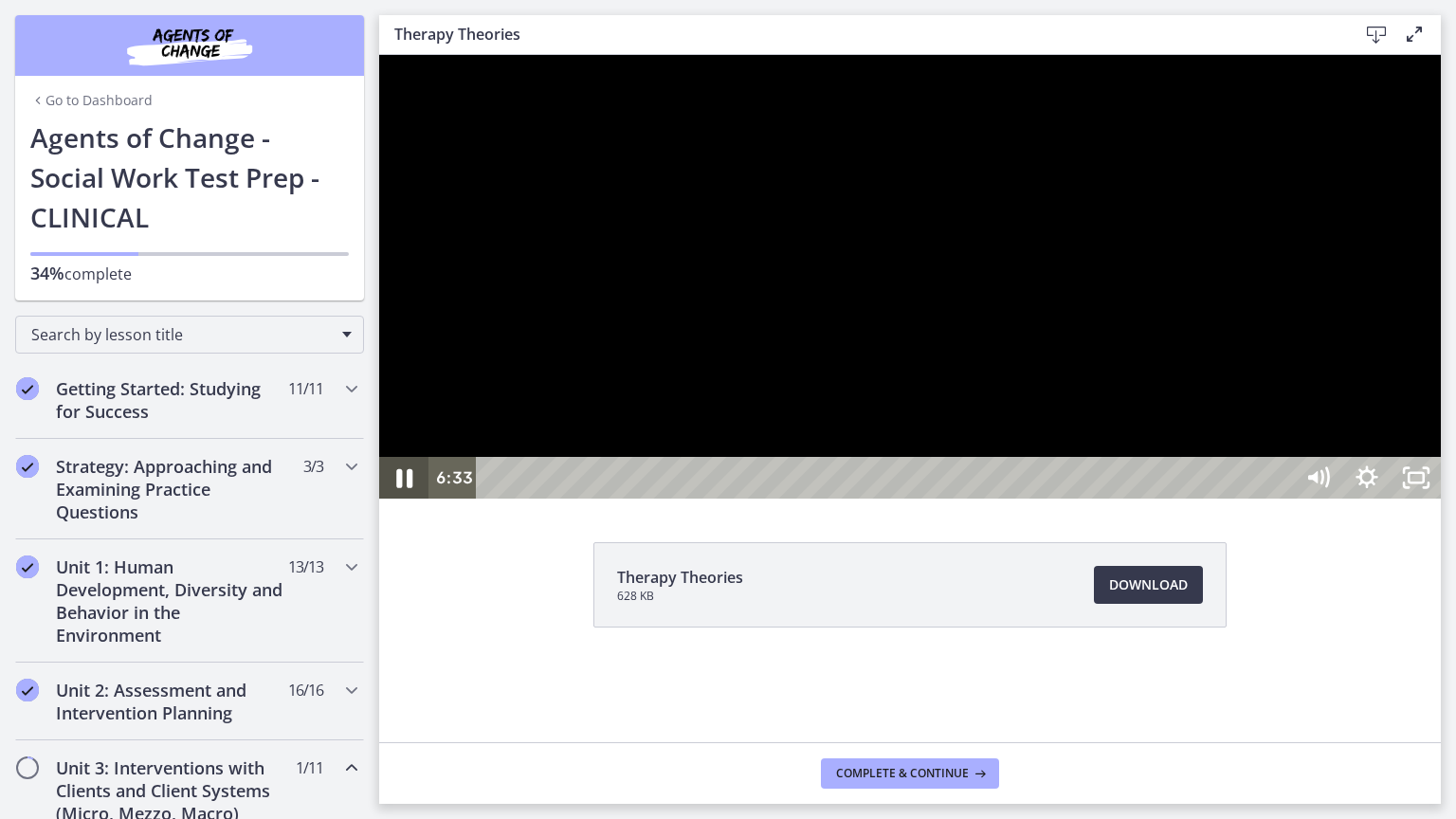 click 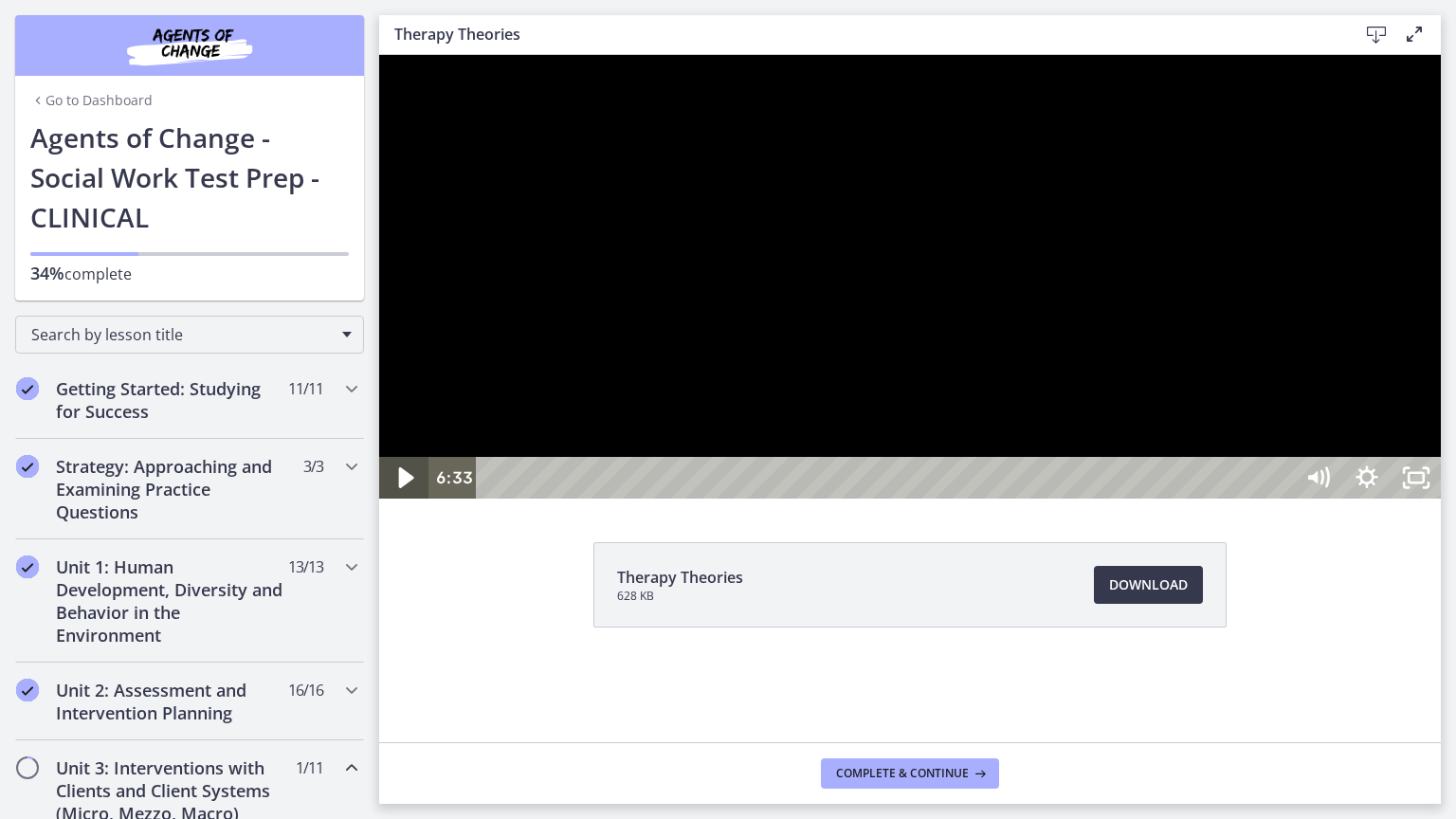 click 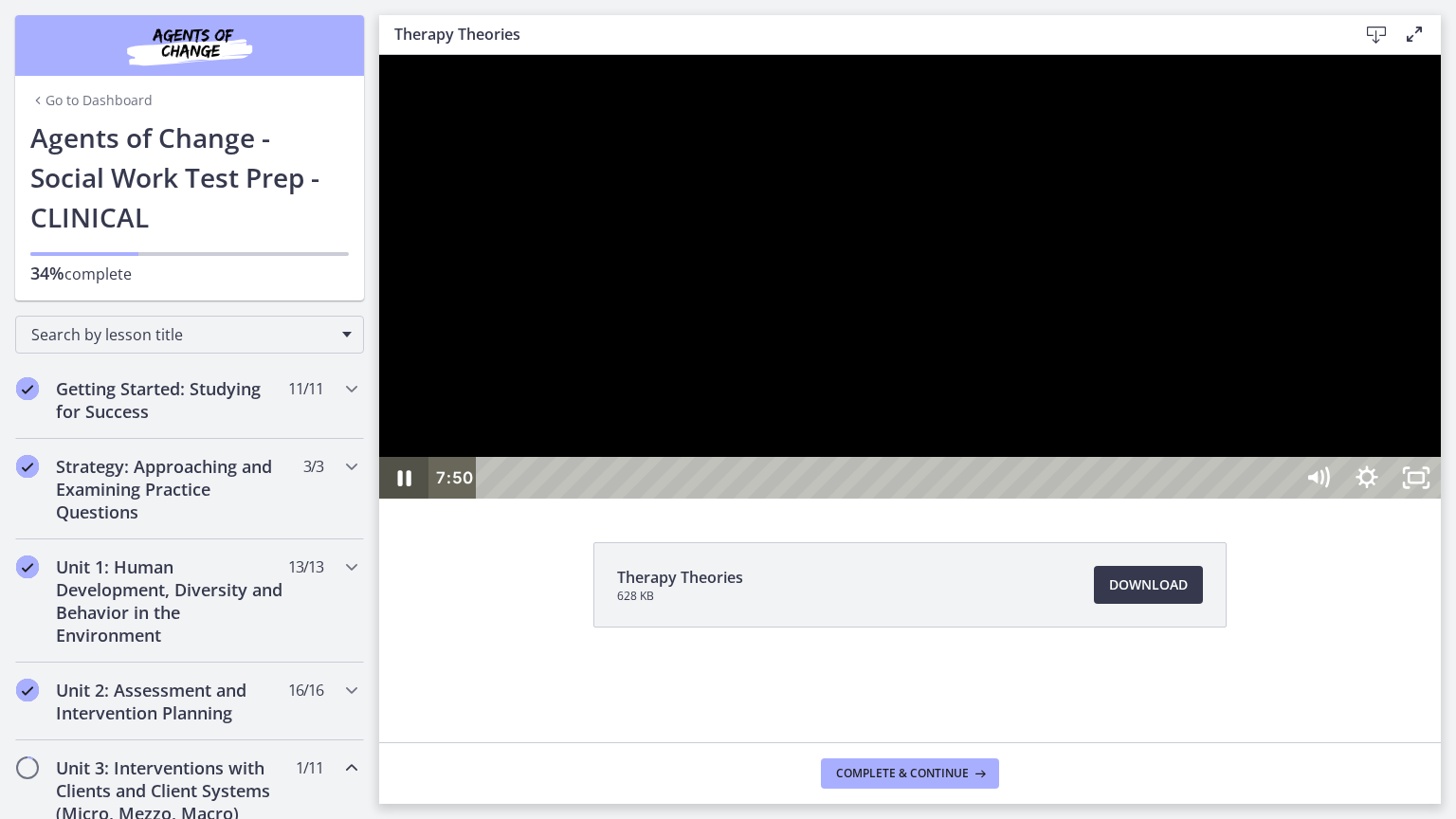 click 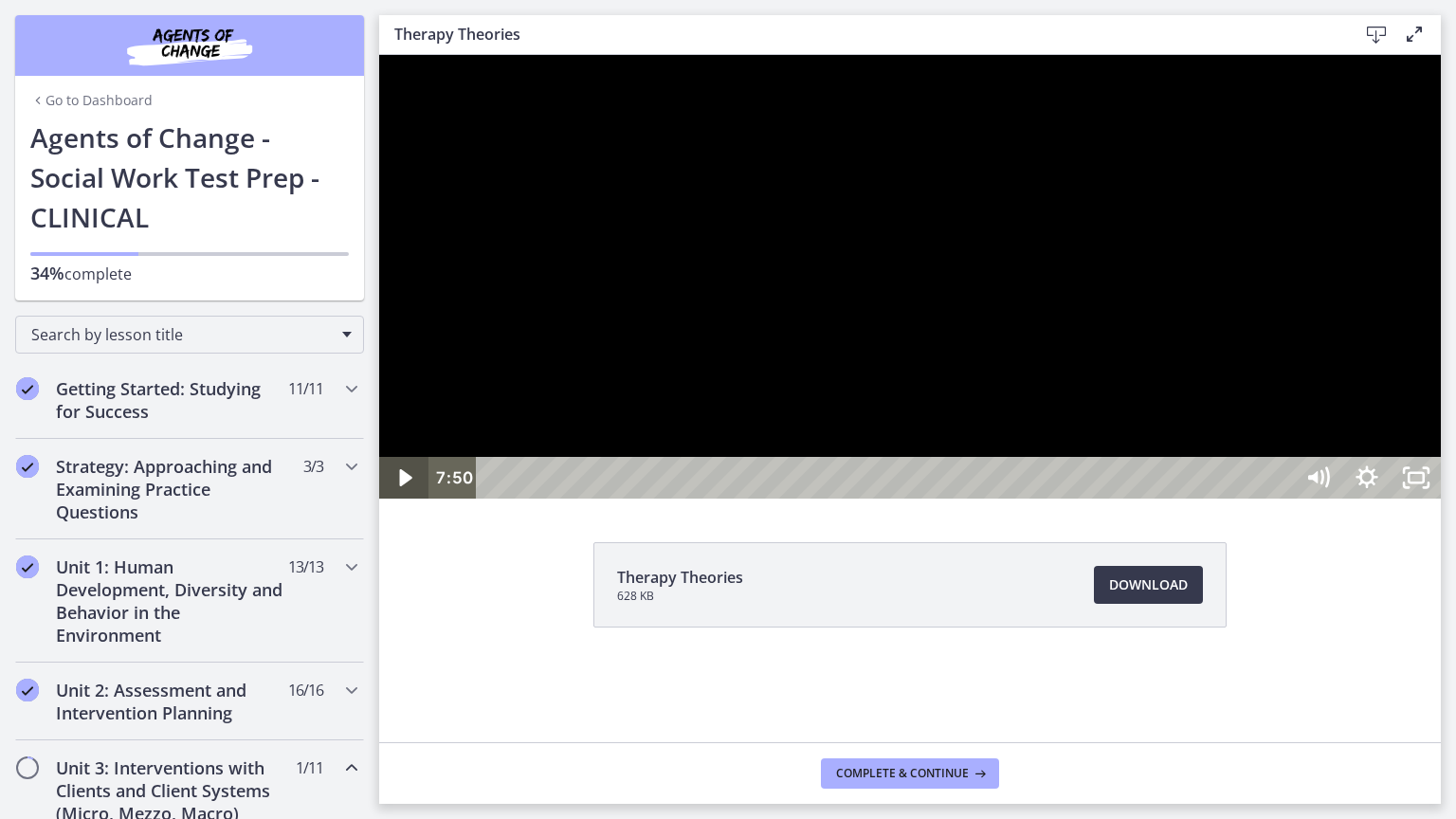 click 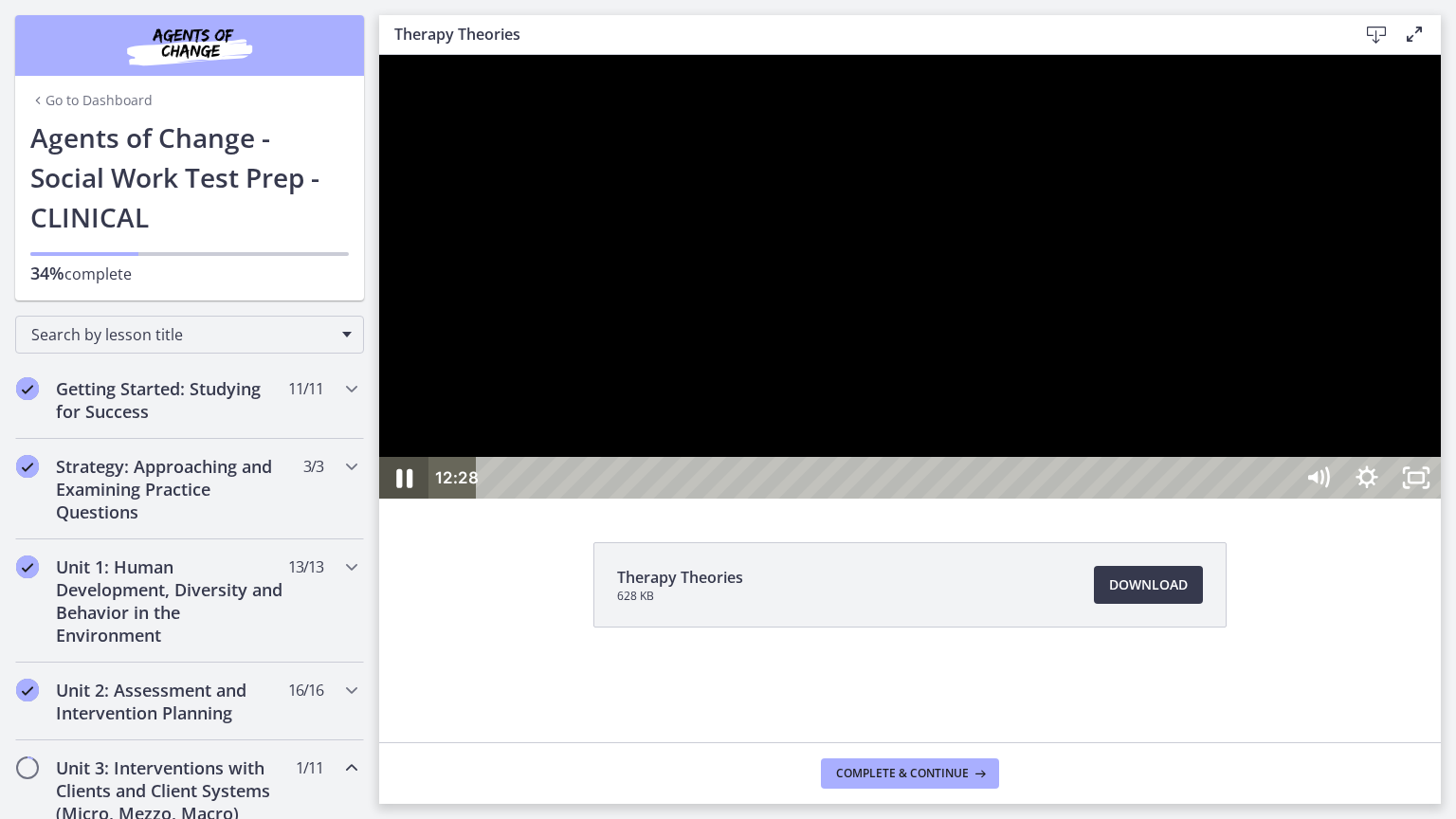 click 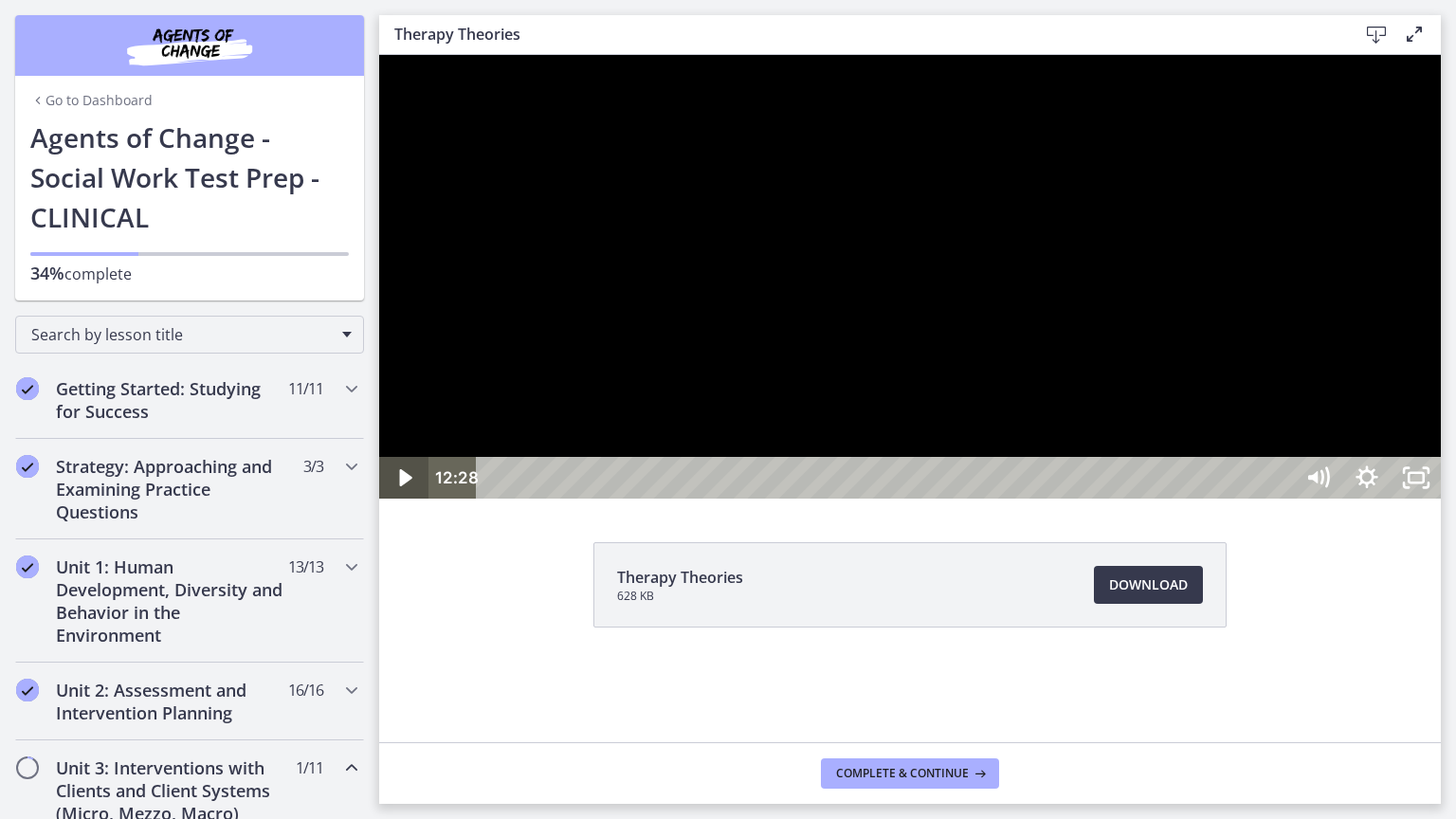 click 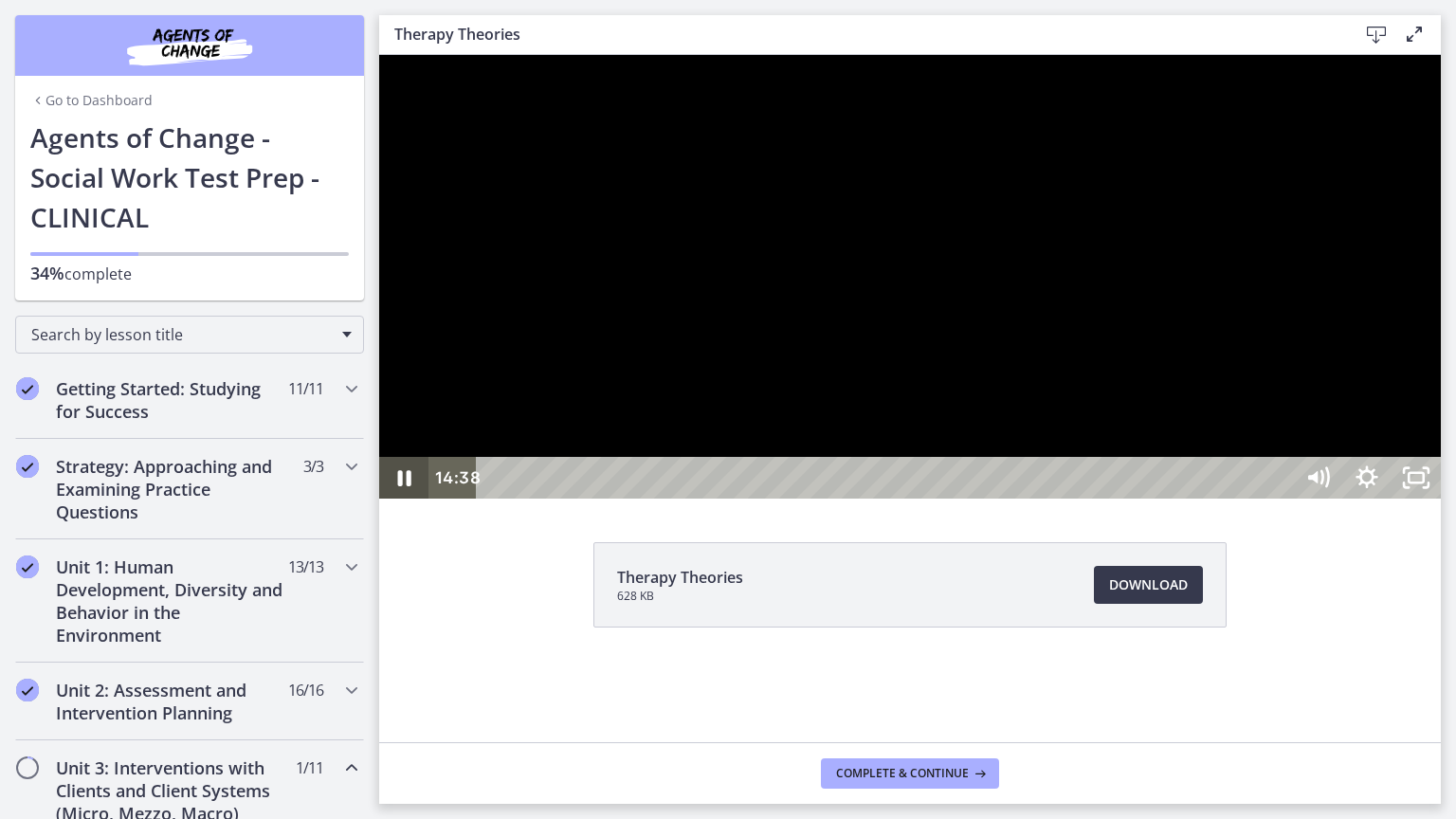 click 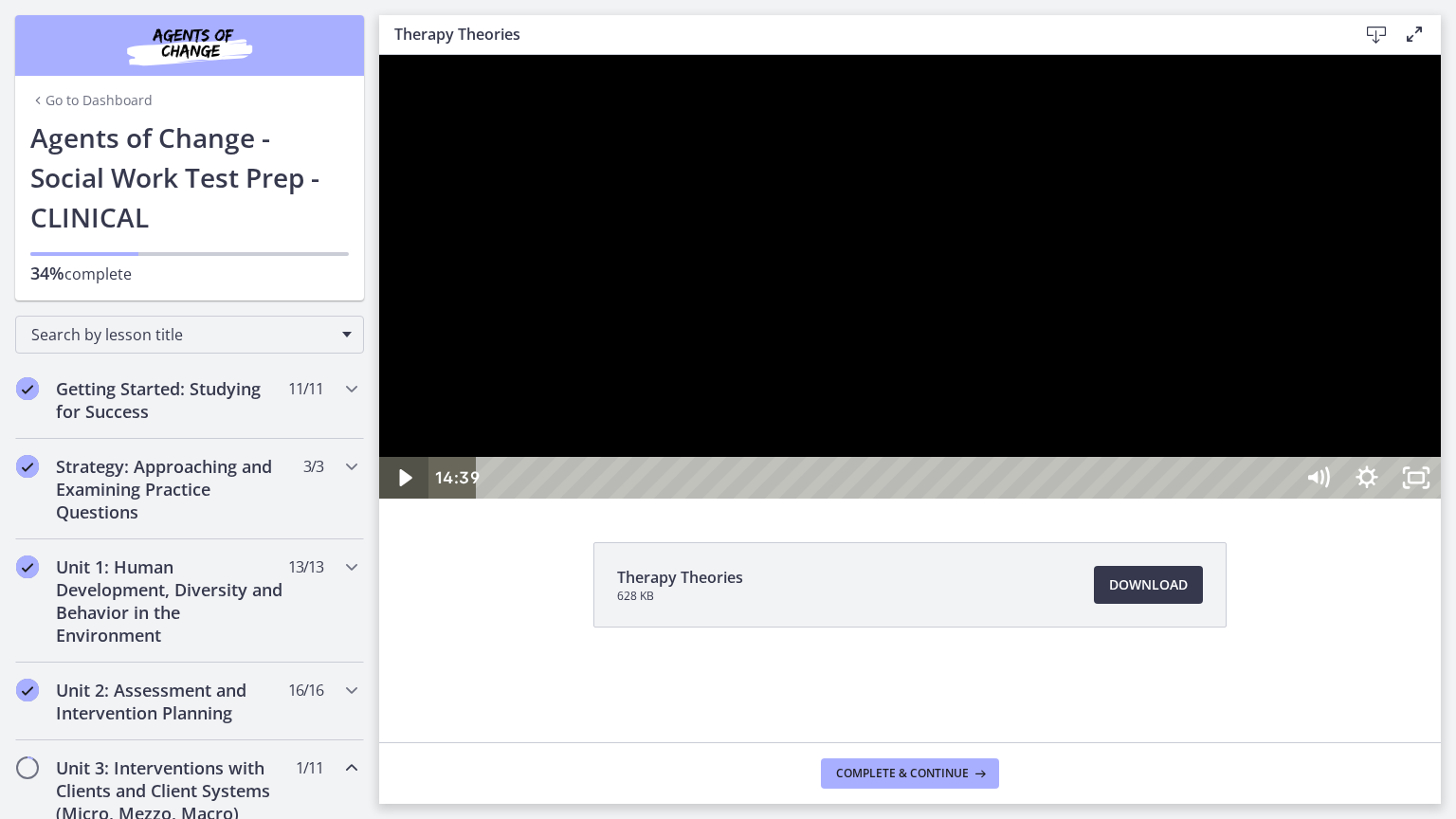 click 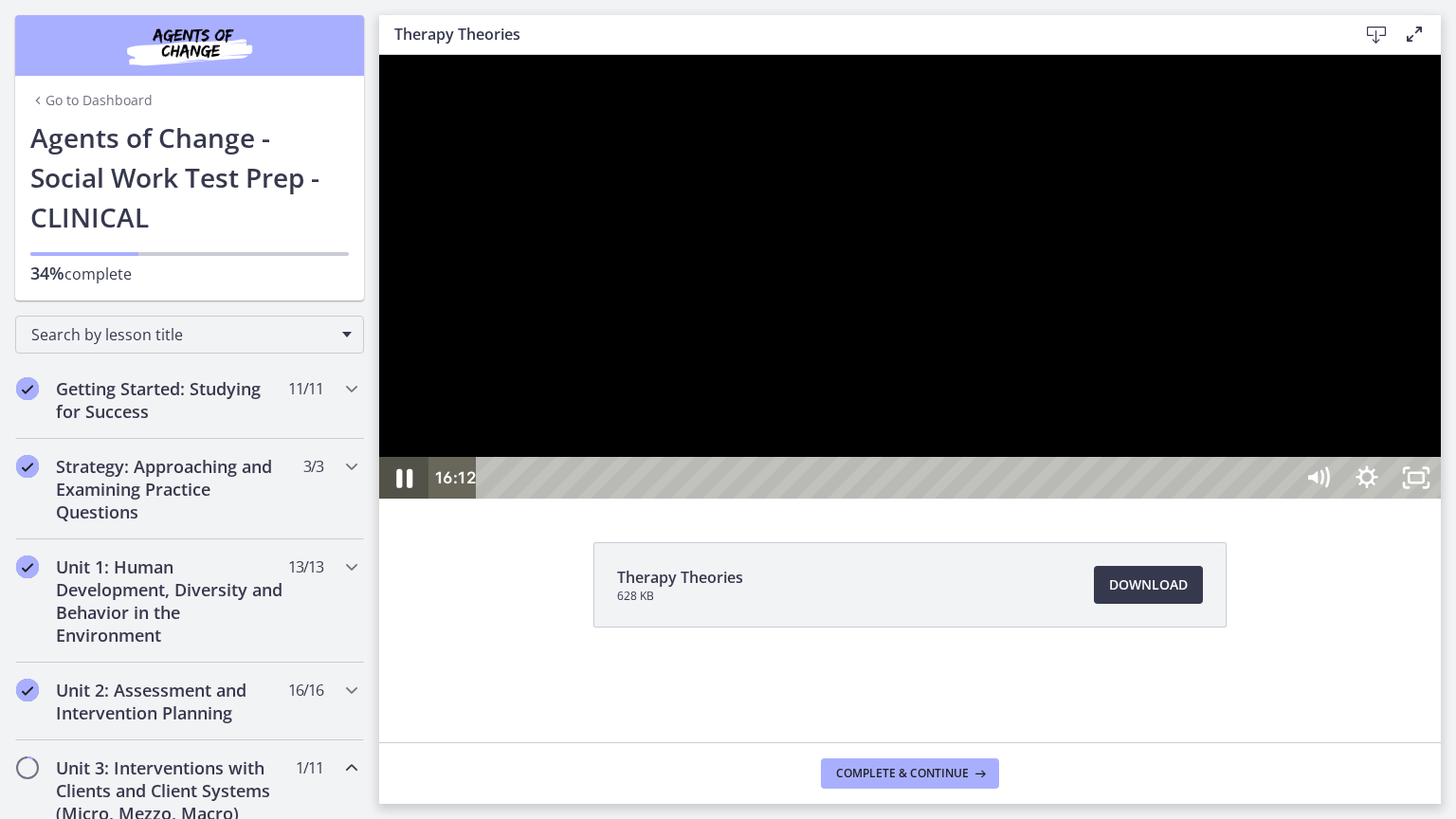 click 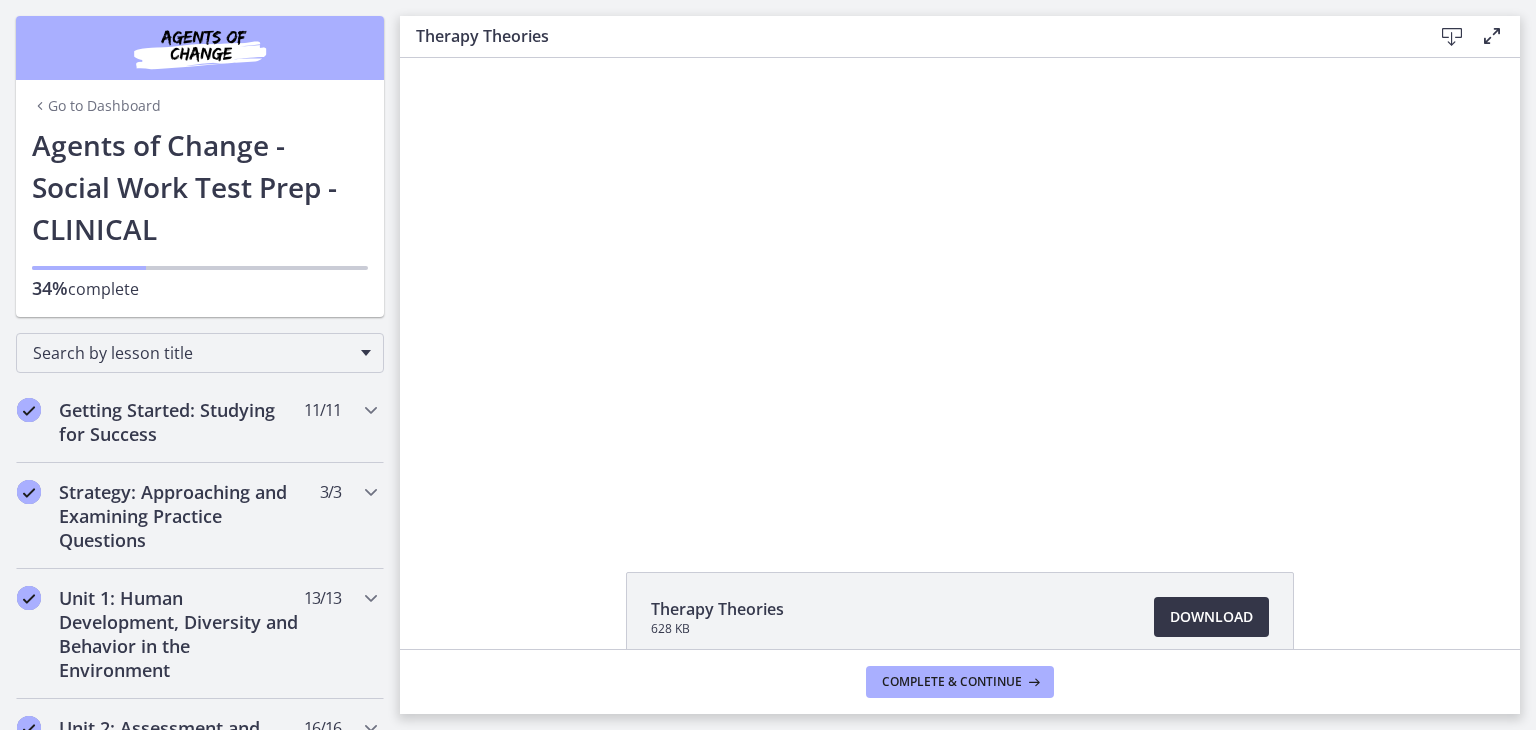 click on "Download
Opens in a new window" at bounding box center (1211, 617) 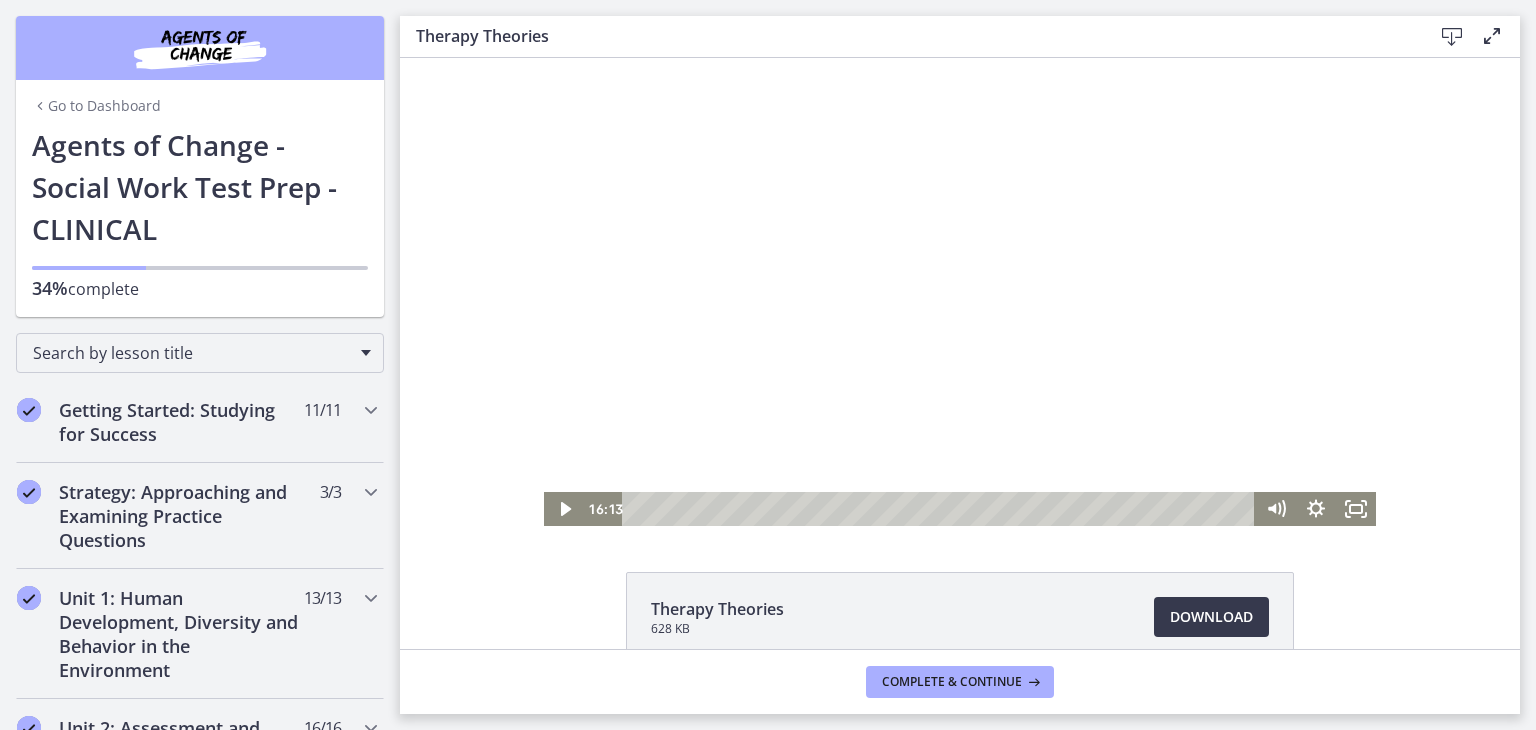 drag, startPoint x: 706, startPoint y: 108, endPoint x: 944, endPoint y: 186, distance: 250.45558 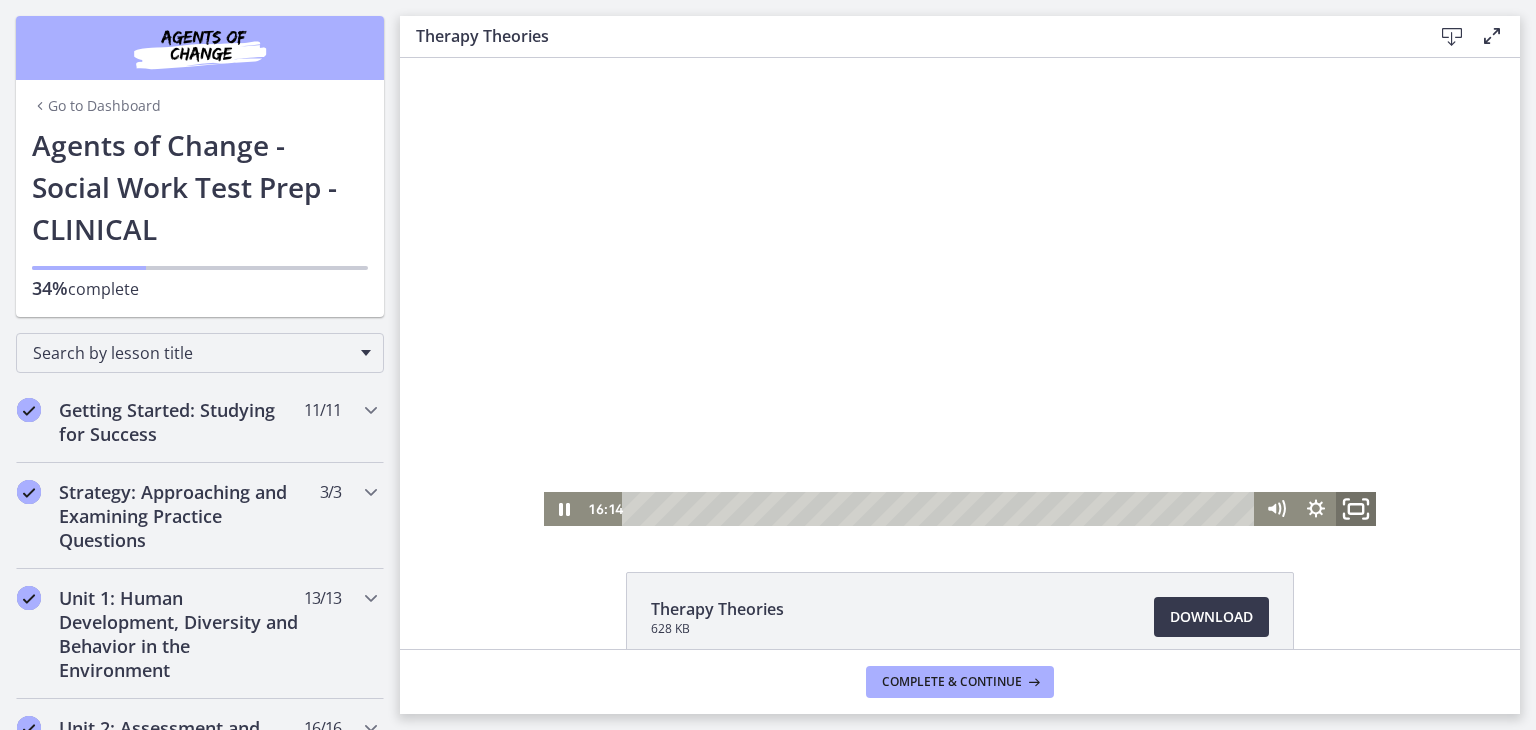 click 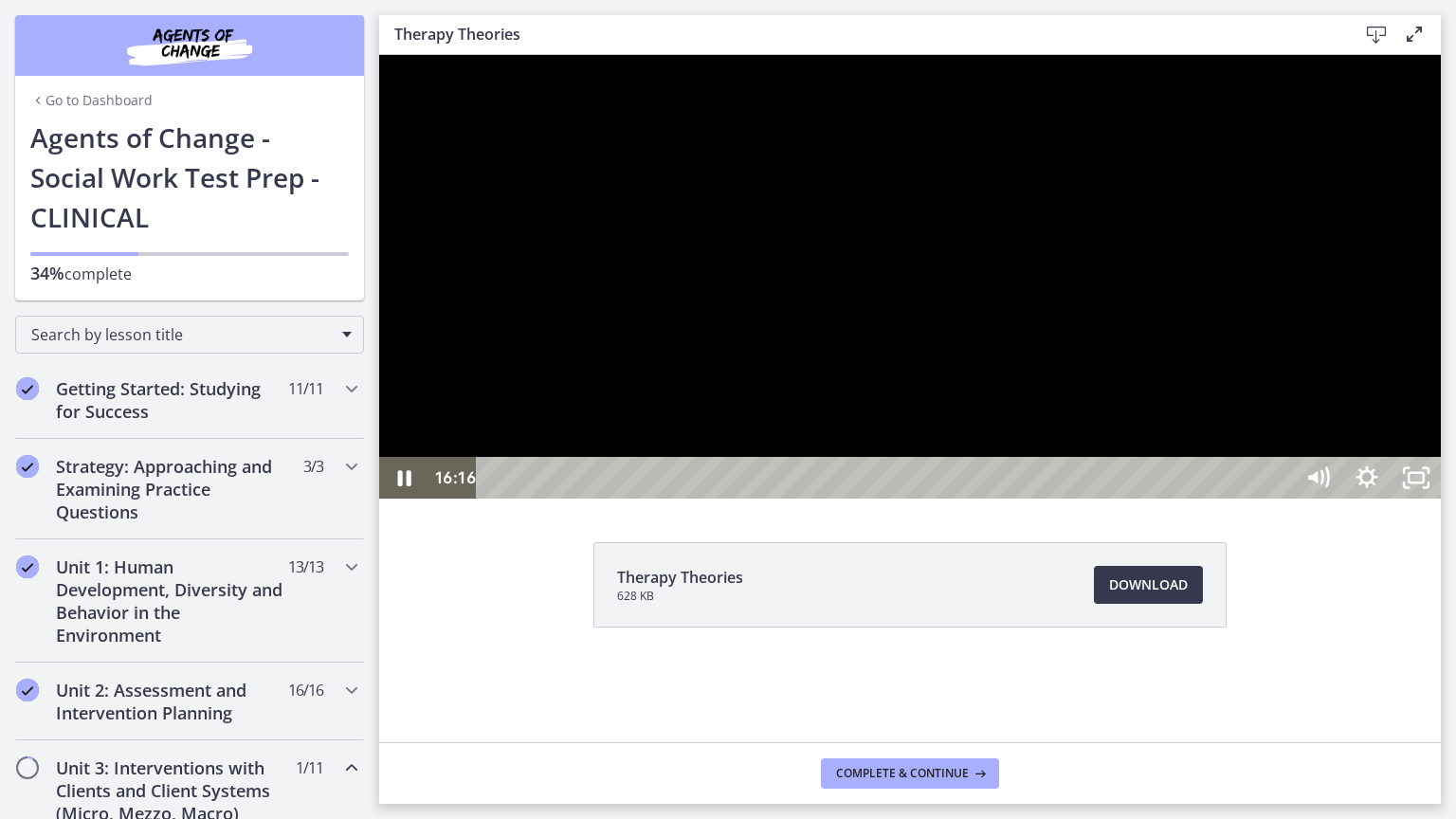 drag, startPoint x: 693, startPoint y: 217, endPoint x: 919, endPoint y: 252, distance: 228.69412 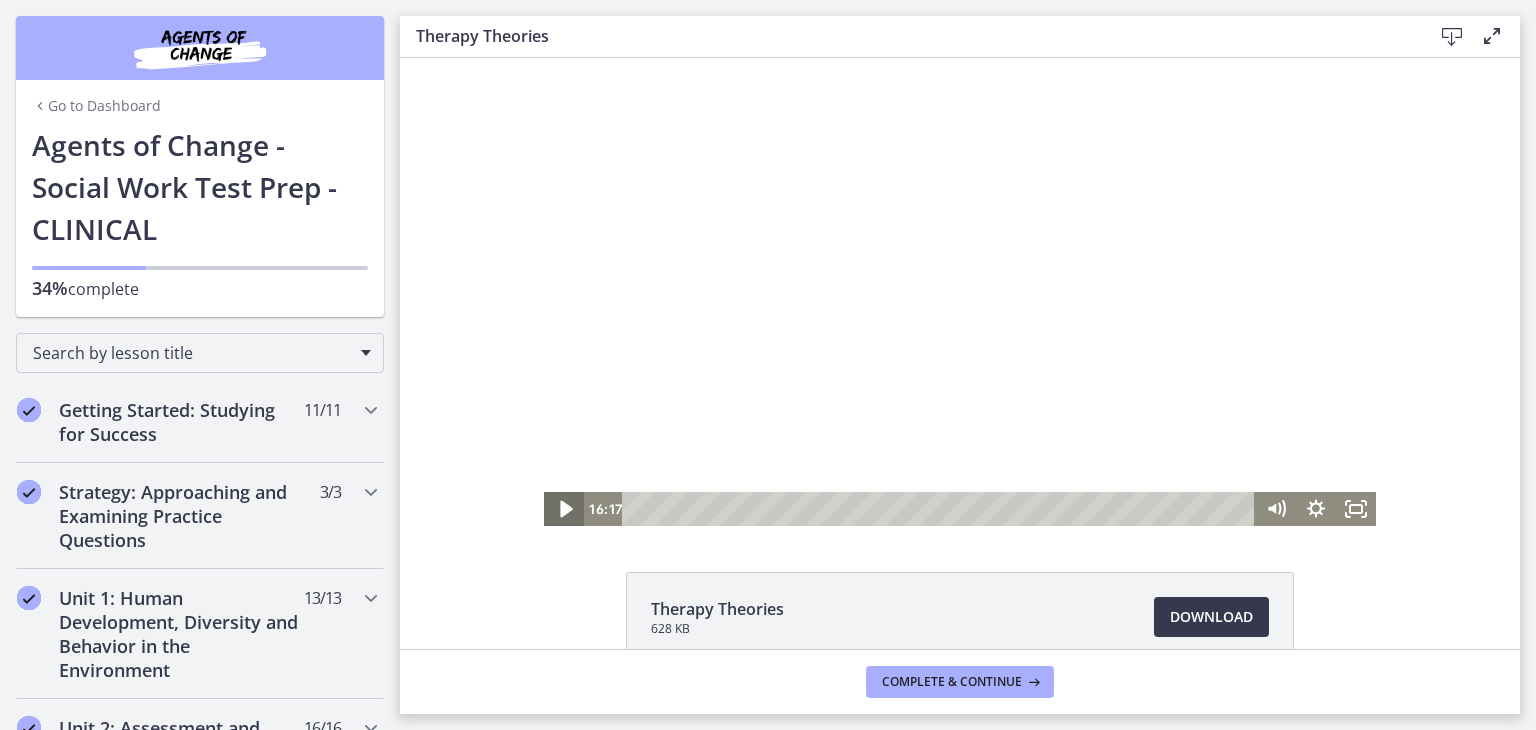 click 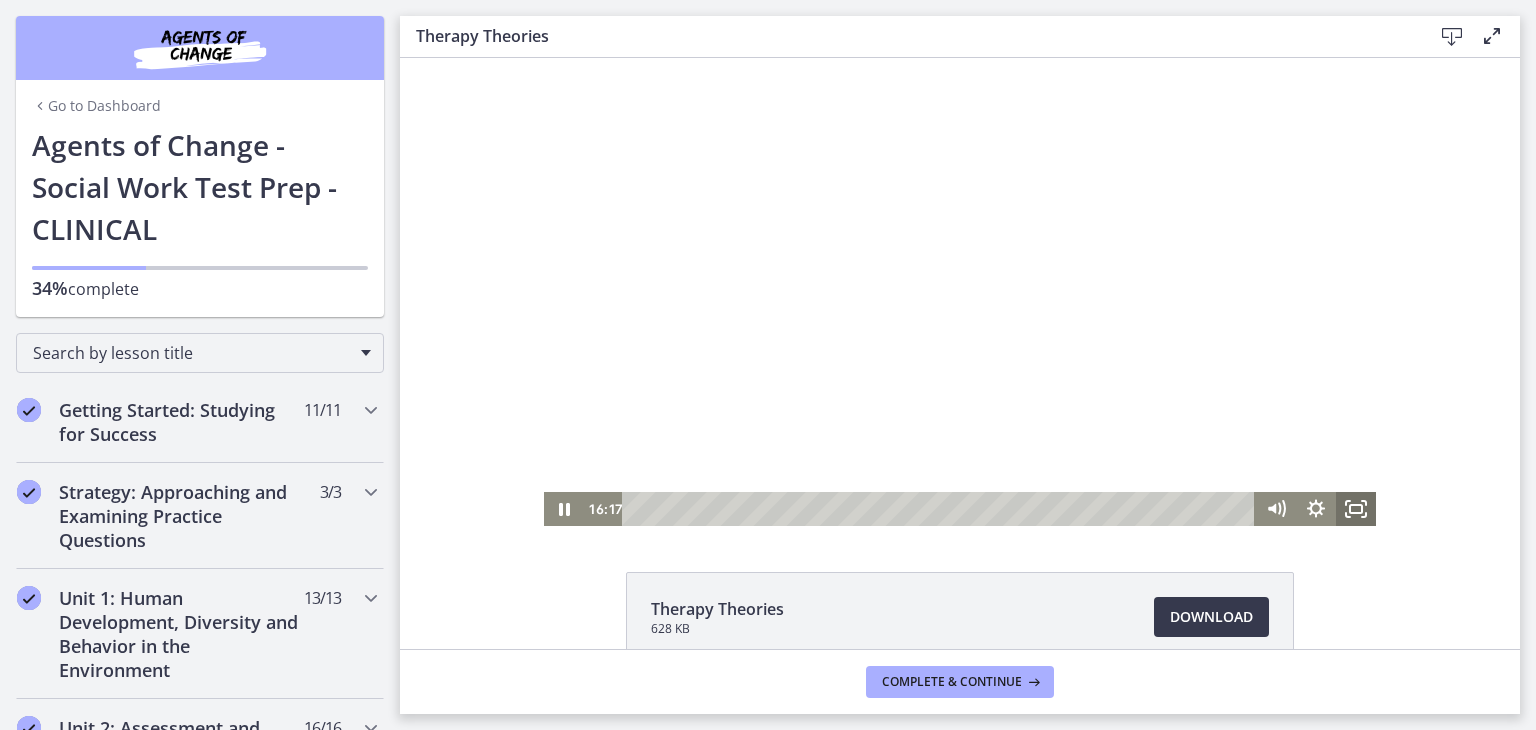 click 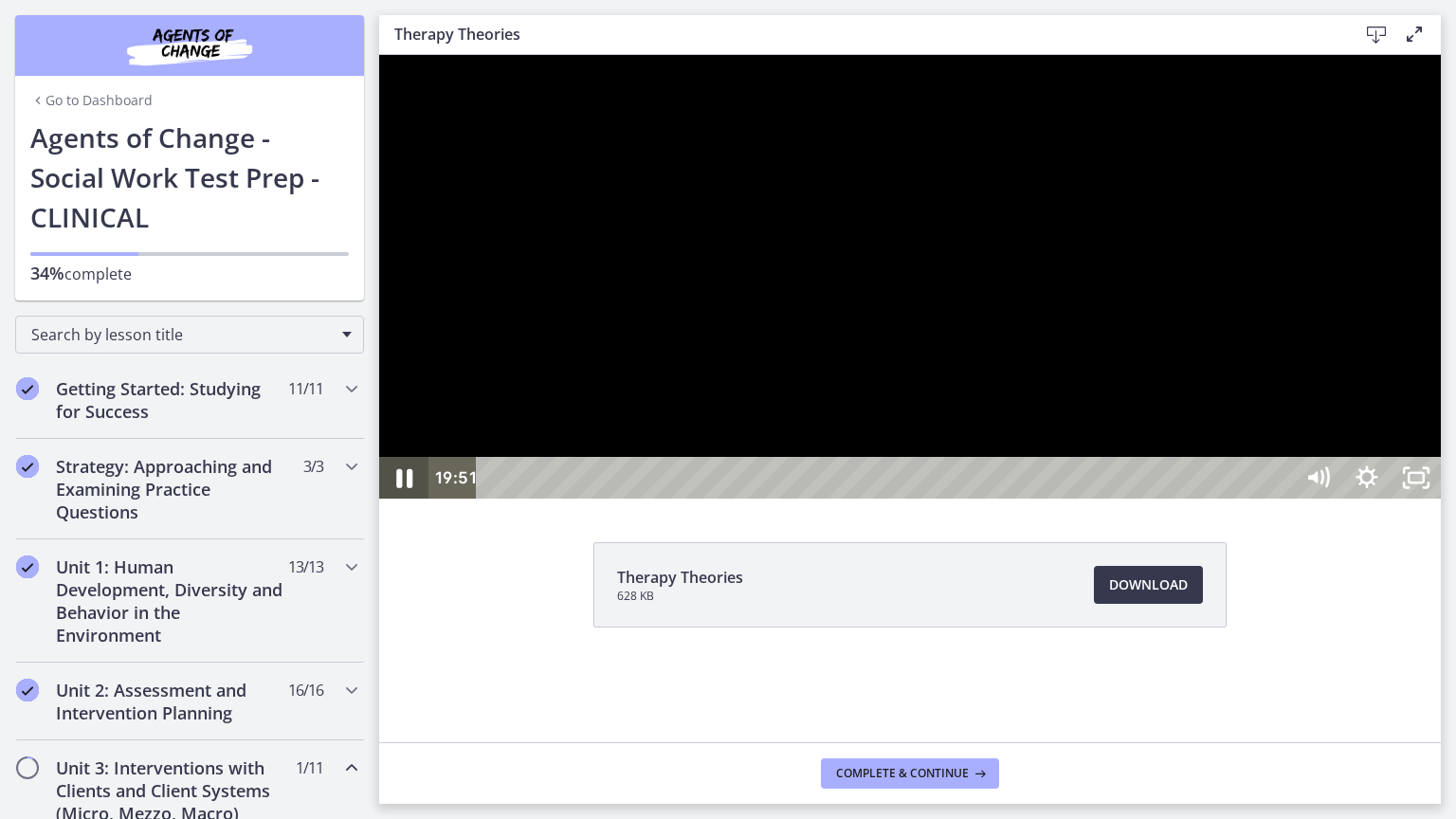 click 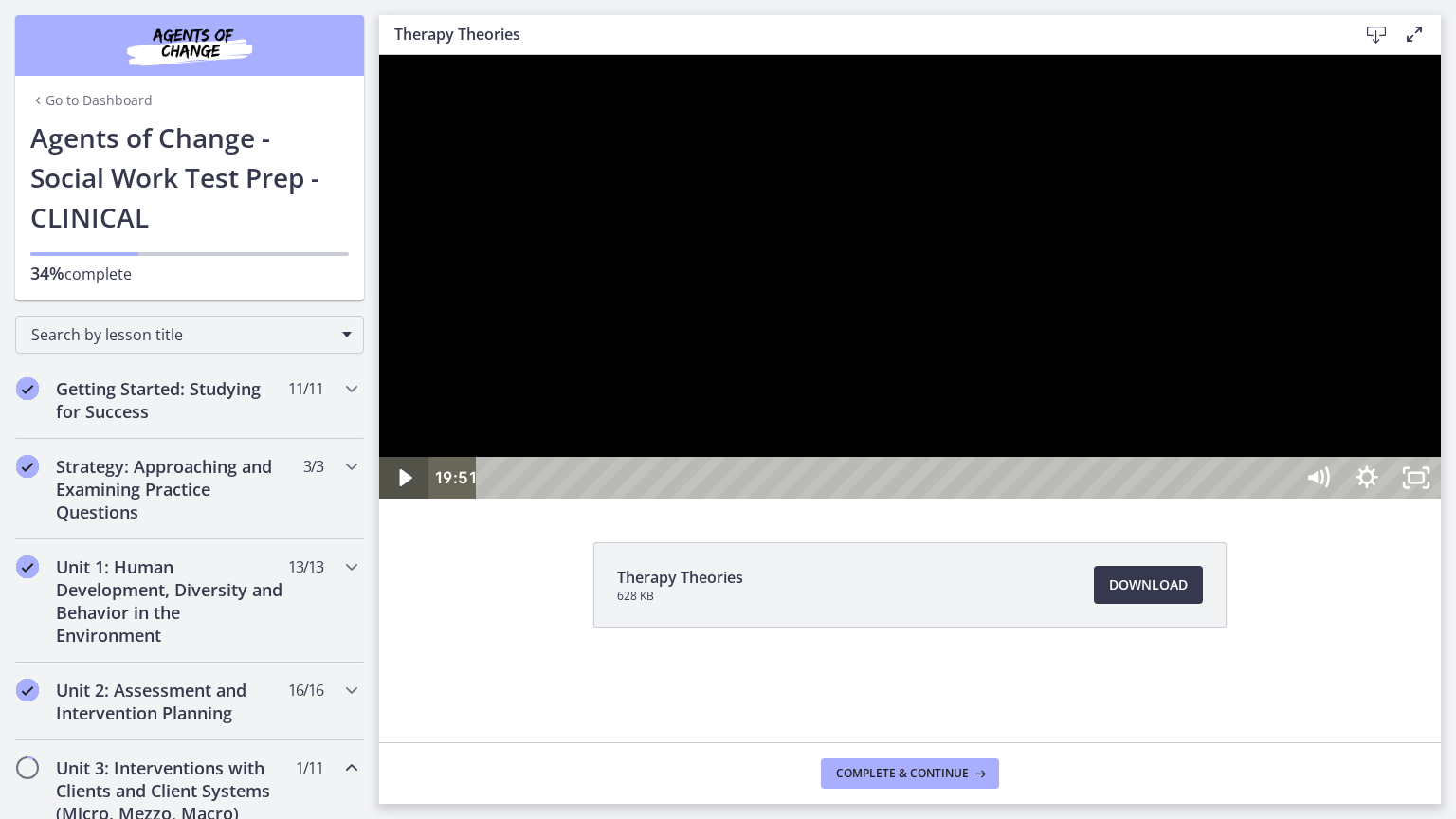 click 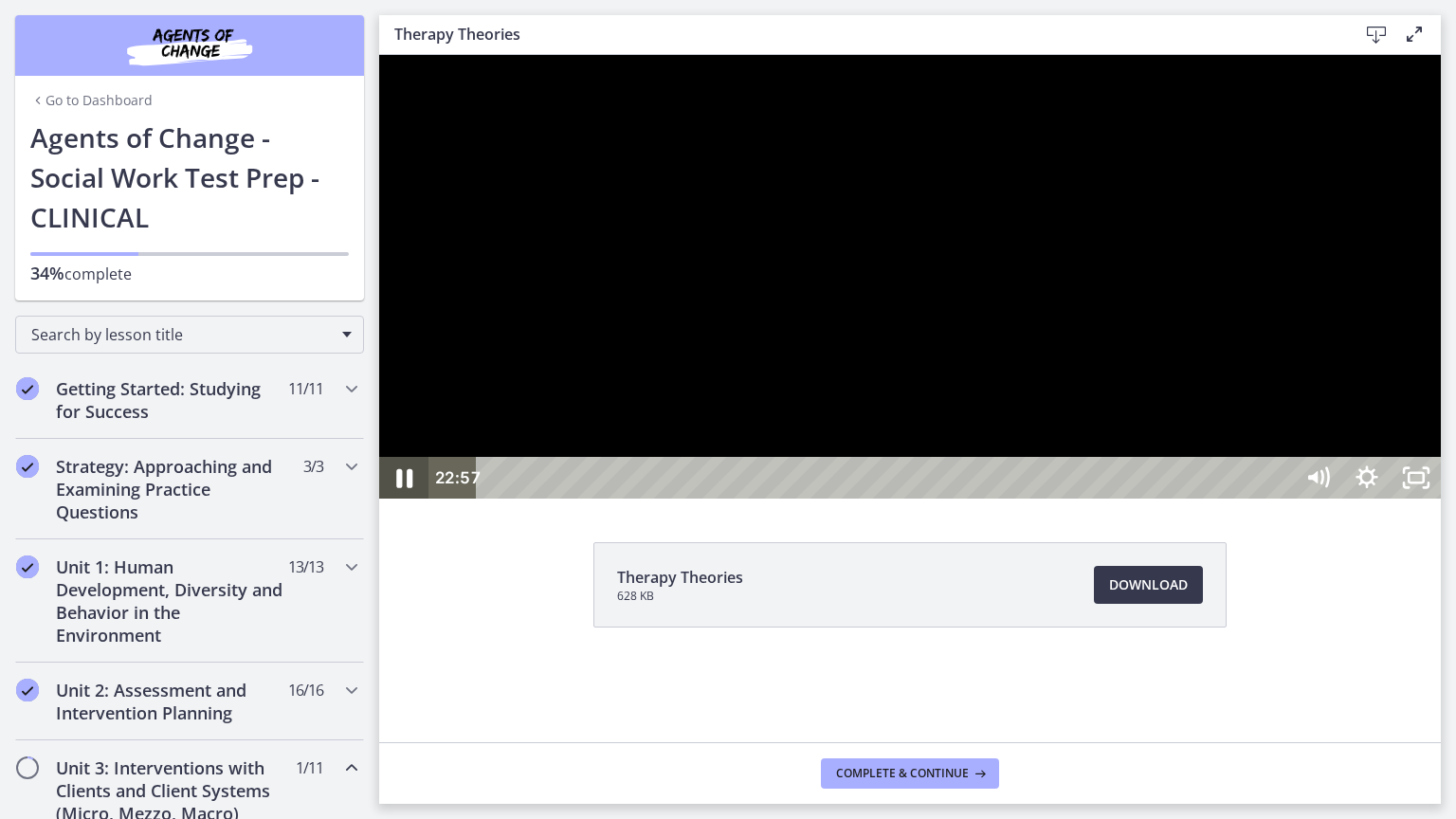 click 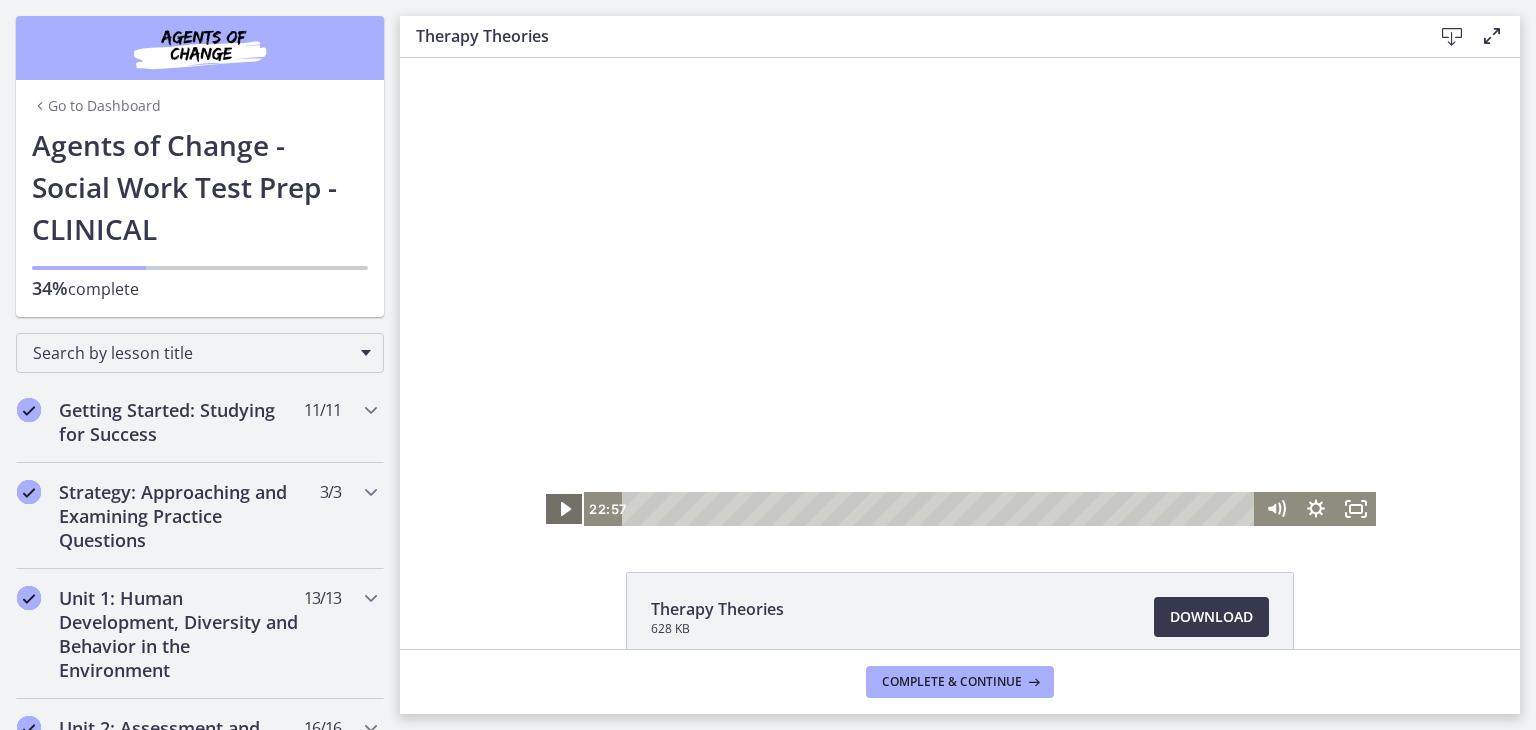 click 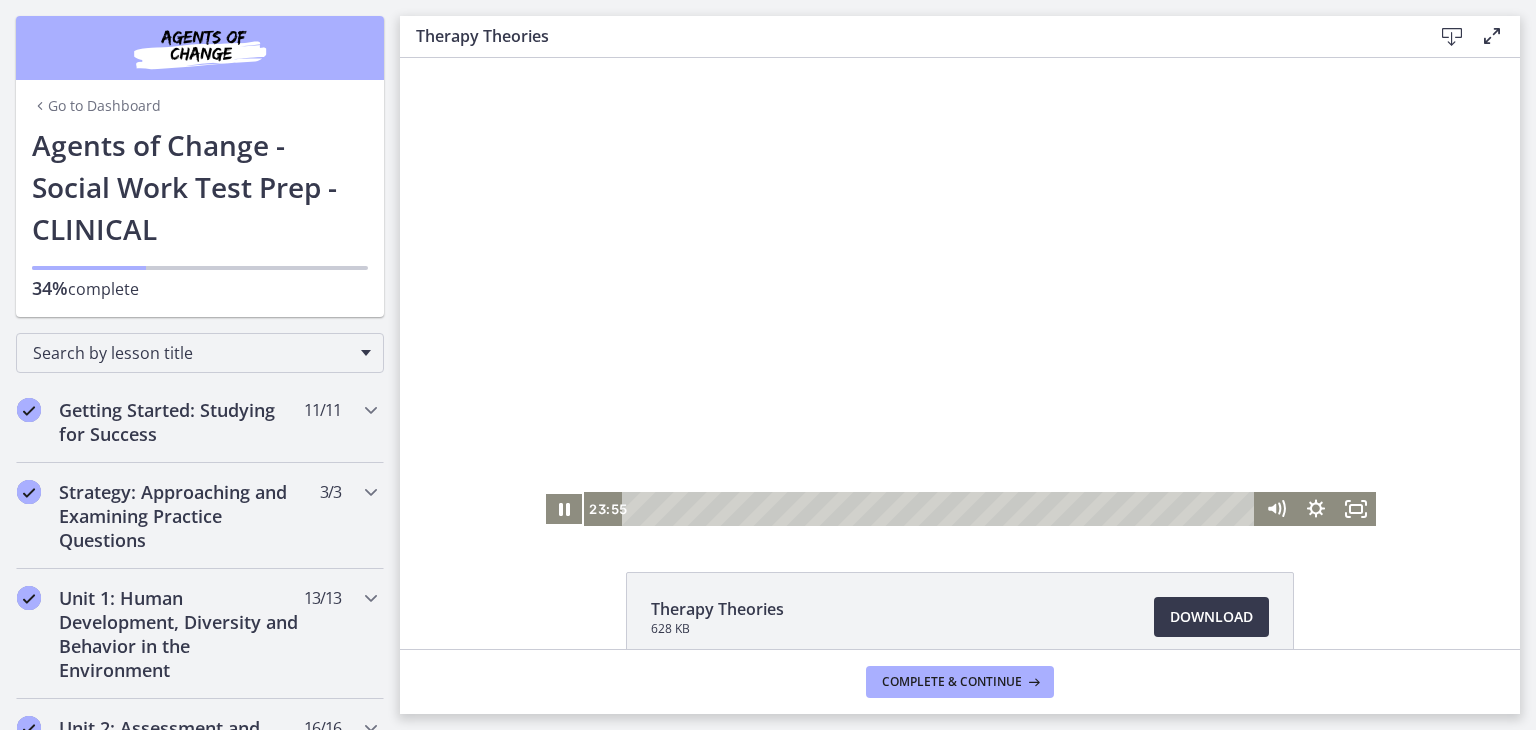 click at bounding box center [960, 292] 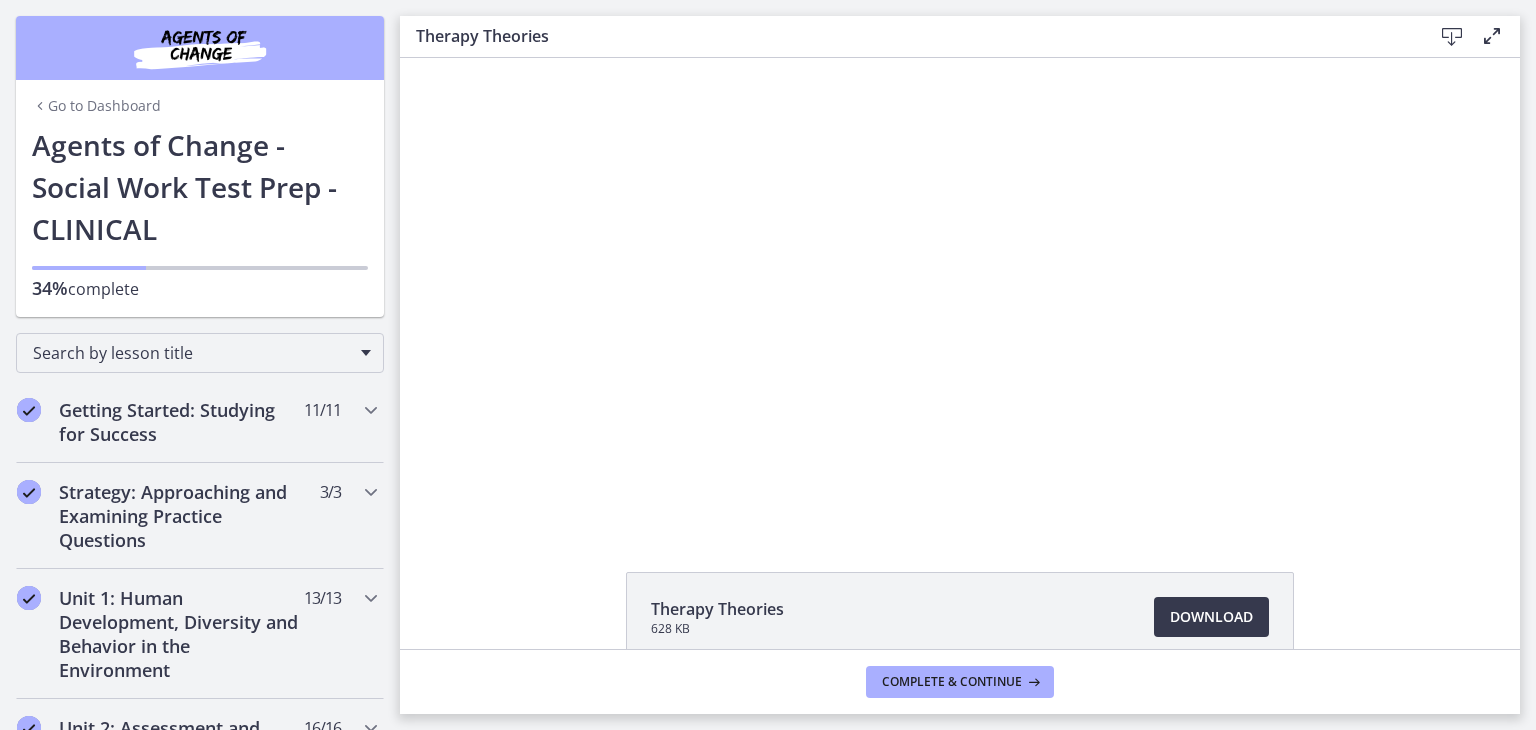 click on "Therapy Theories
628 KB
Download
Opens in a new window" at bounding box center (960, 665) 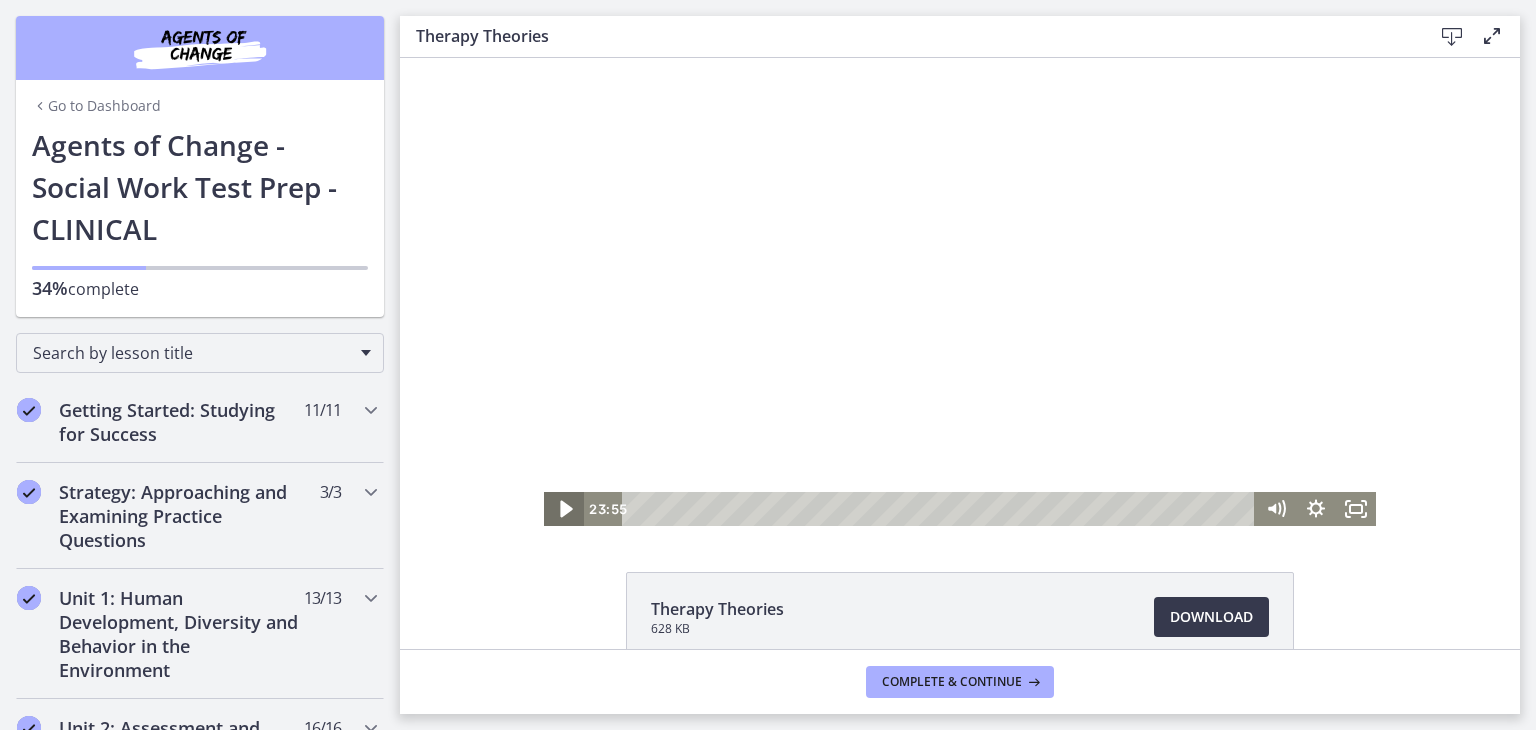 click 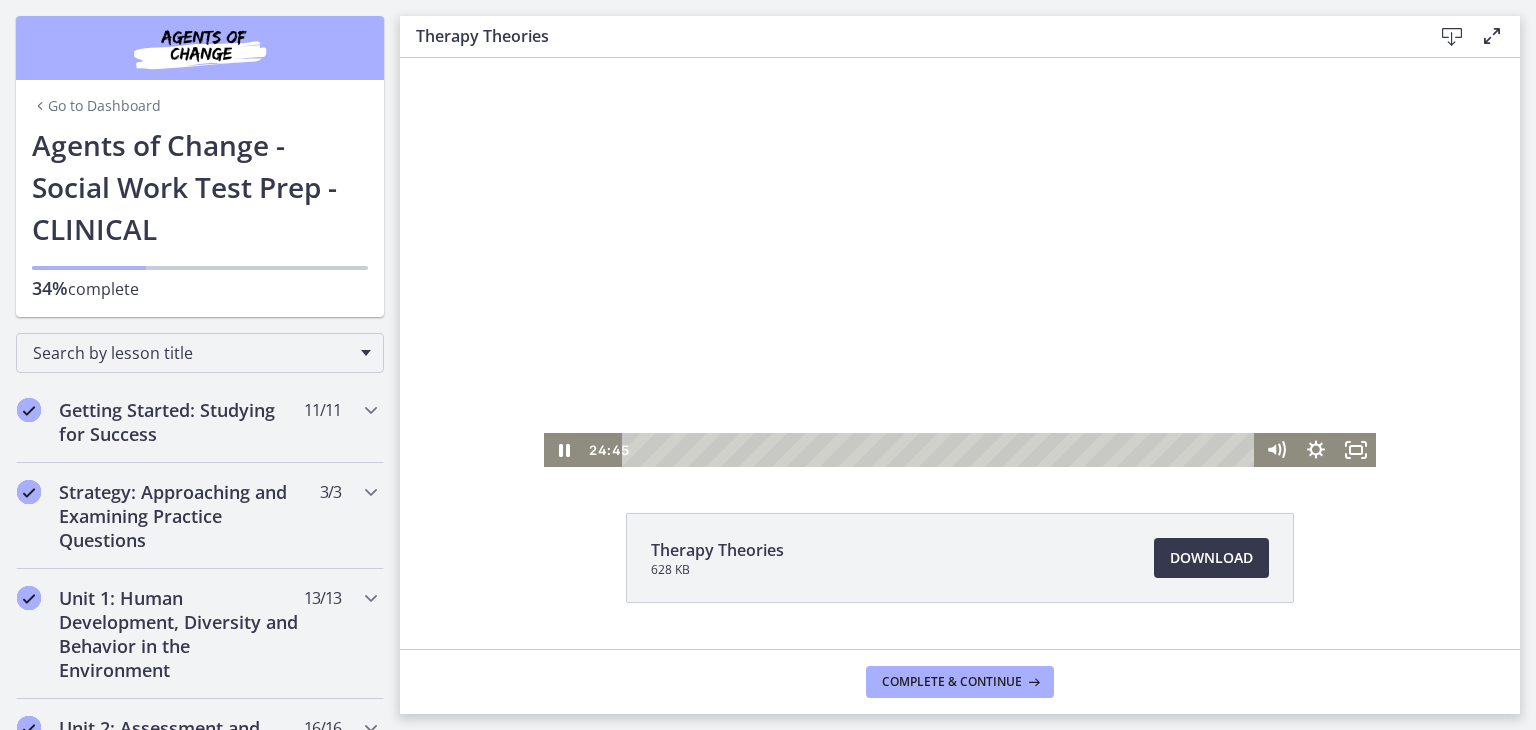 scroll, scrollTop: 60, scrollLeft: 0, axis: vertical 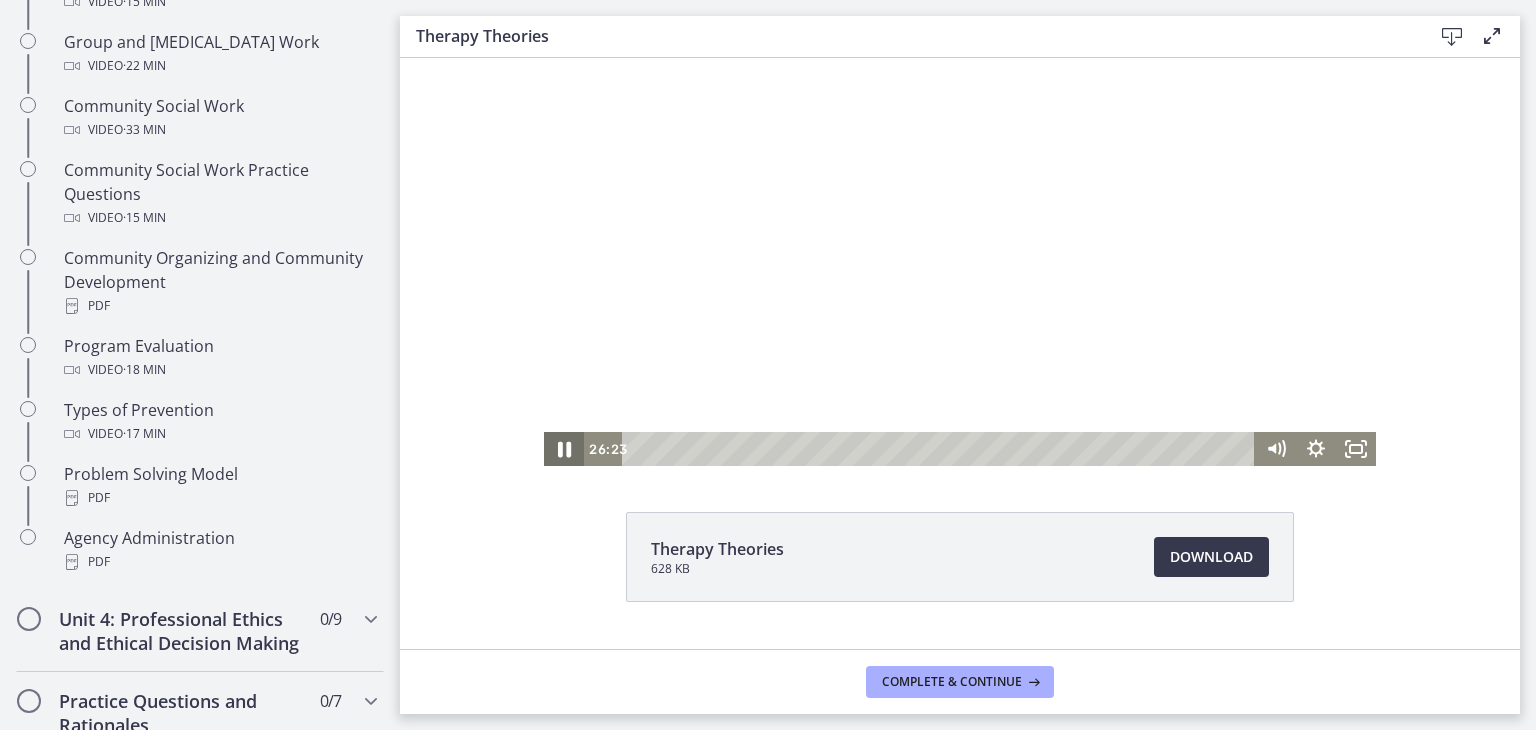 click 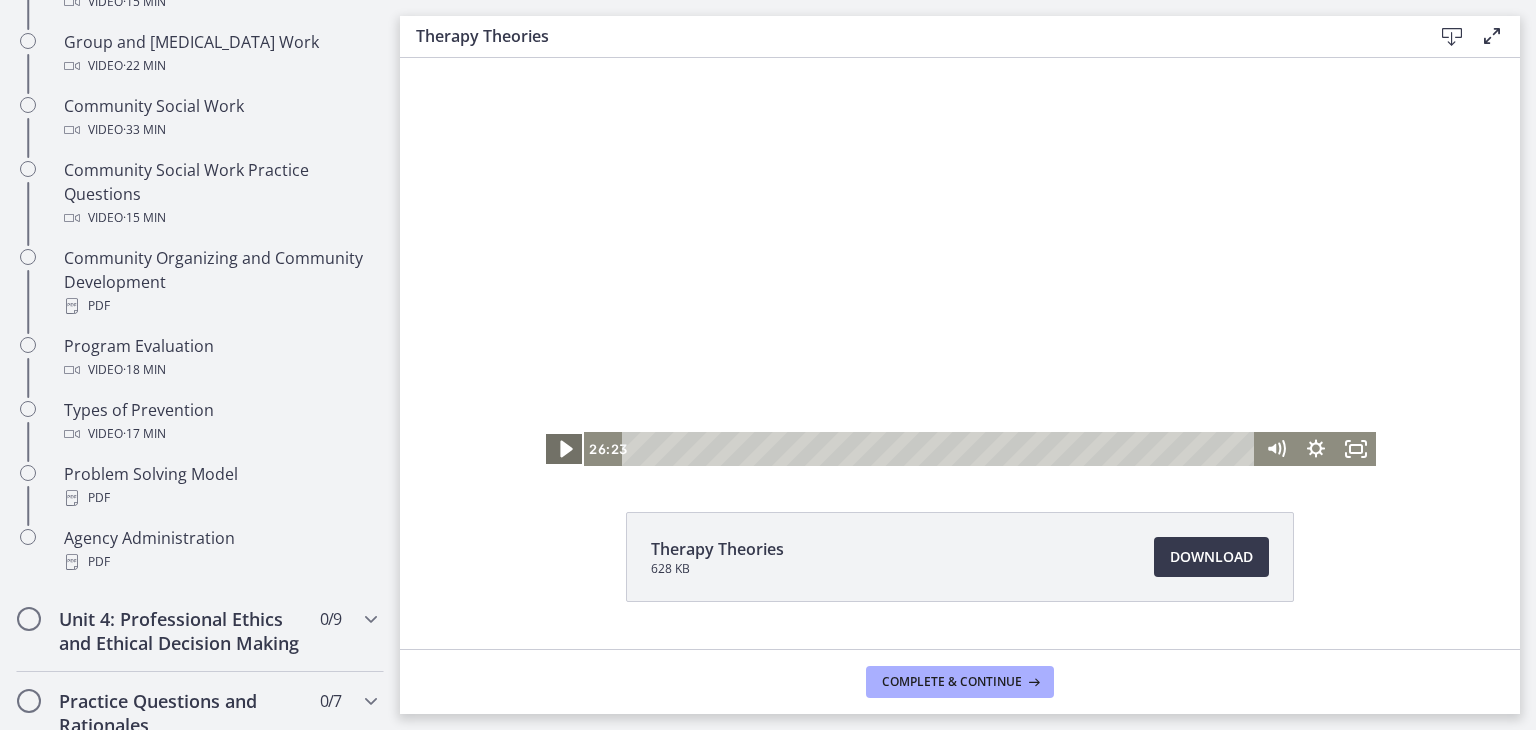 click 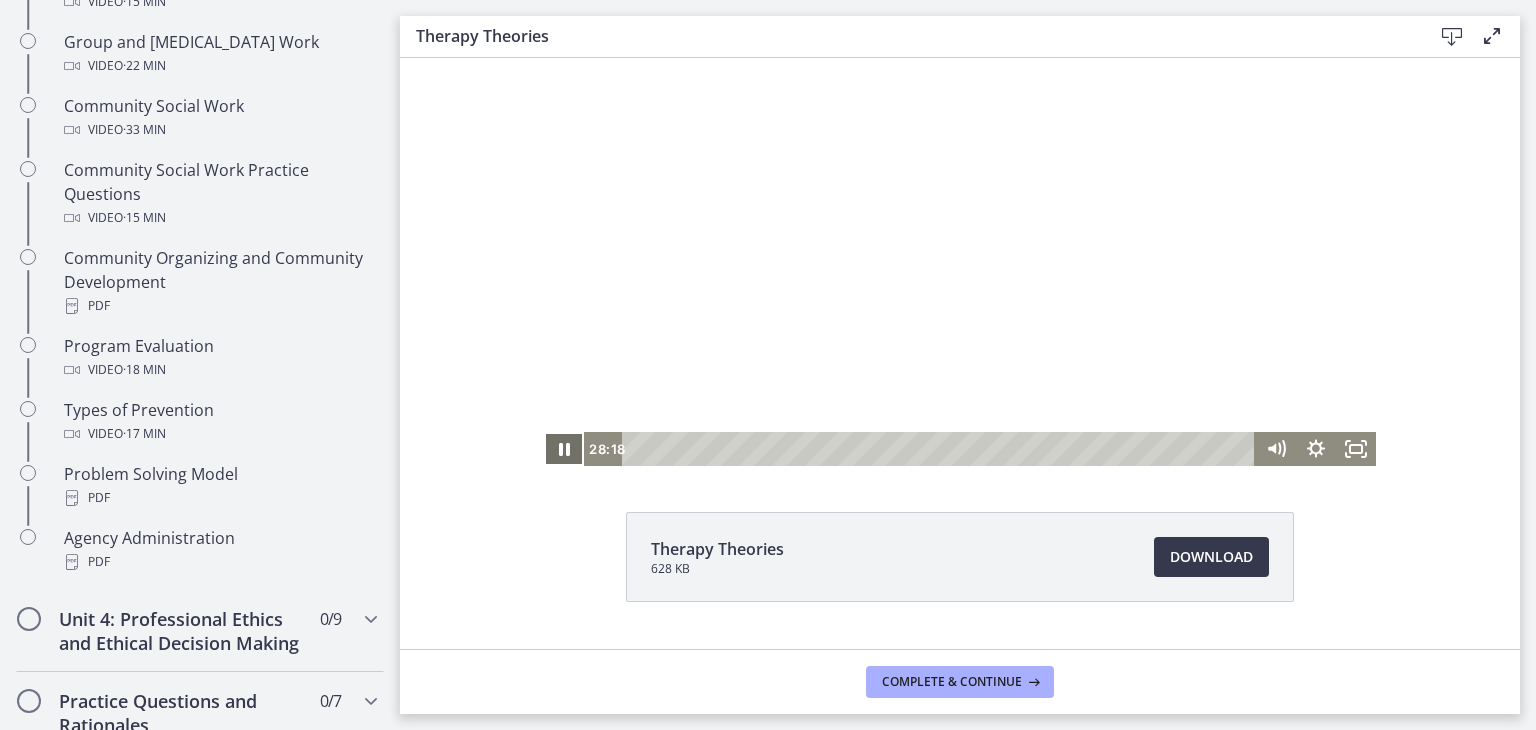 click 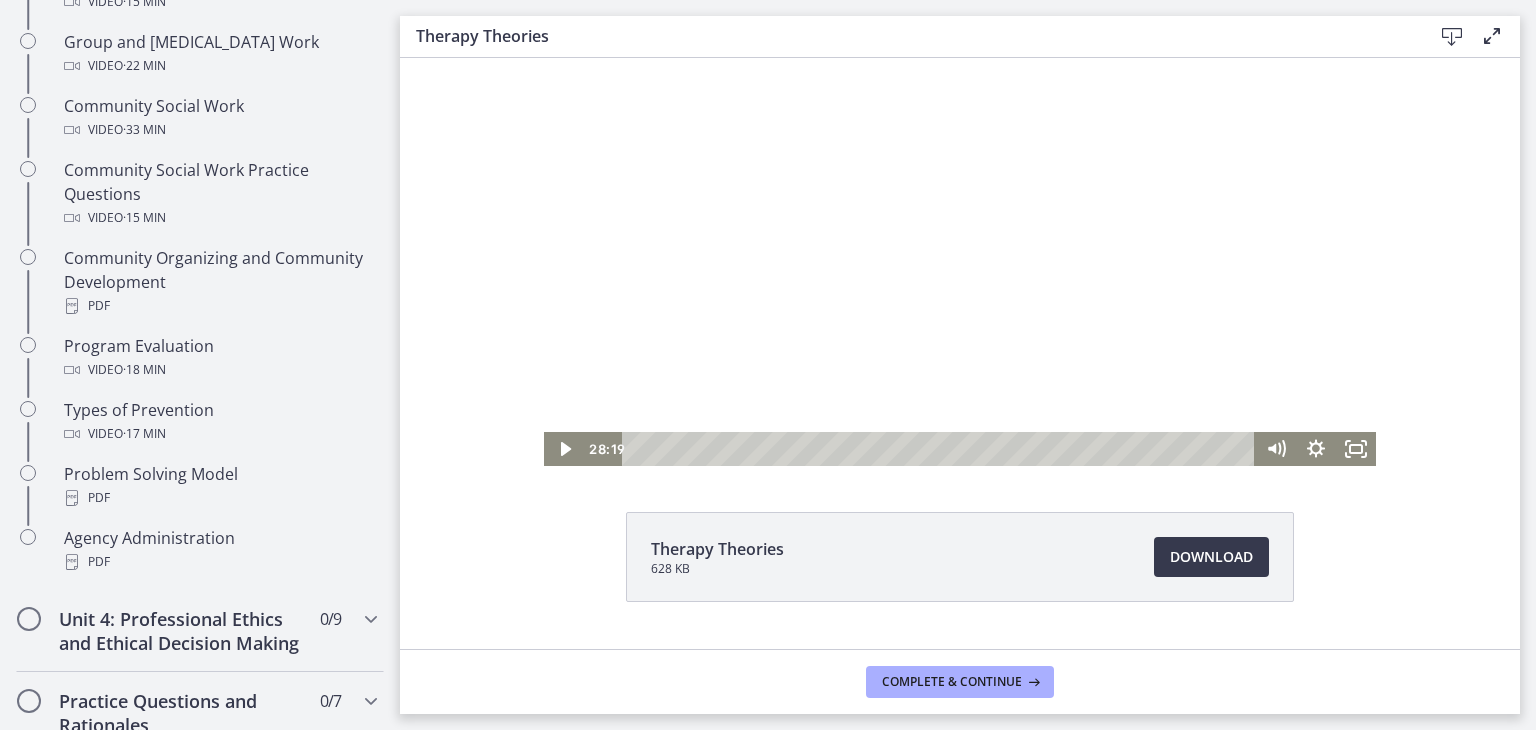 click at bounding box center [960, 232] 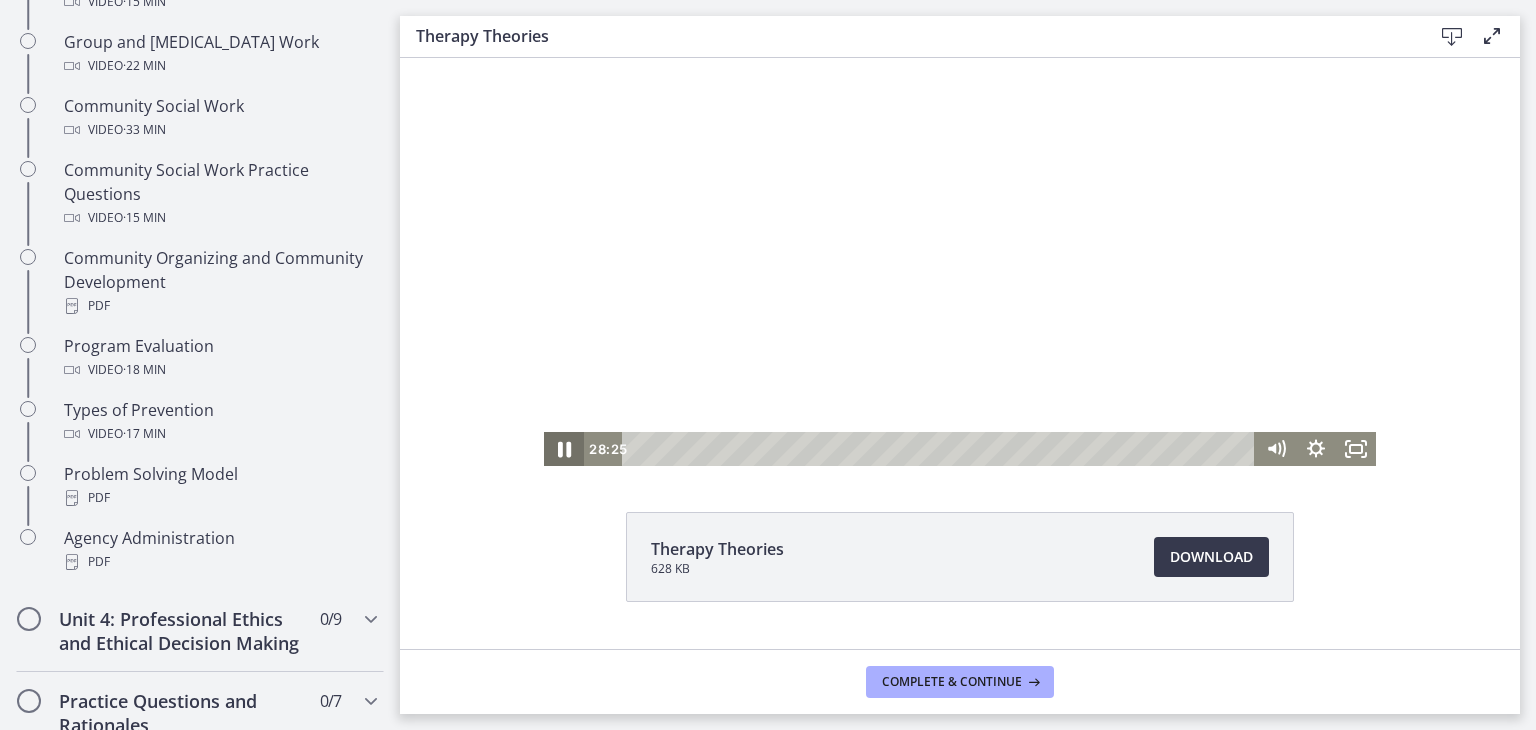 click 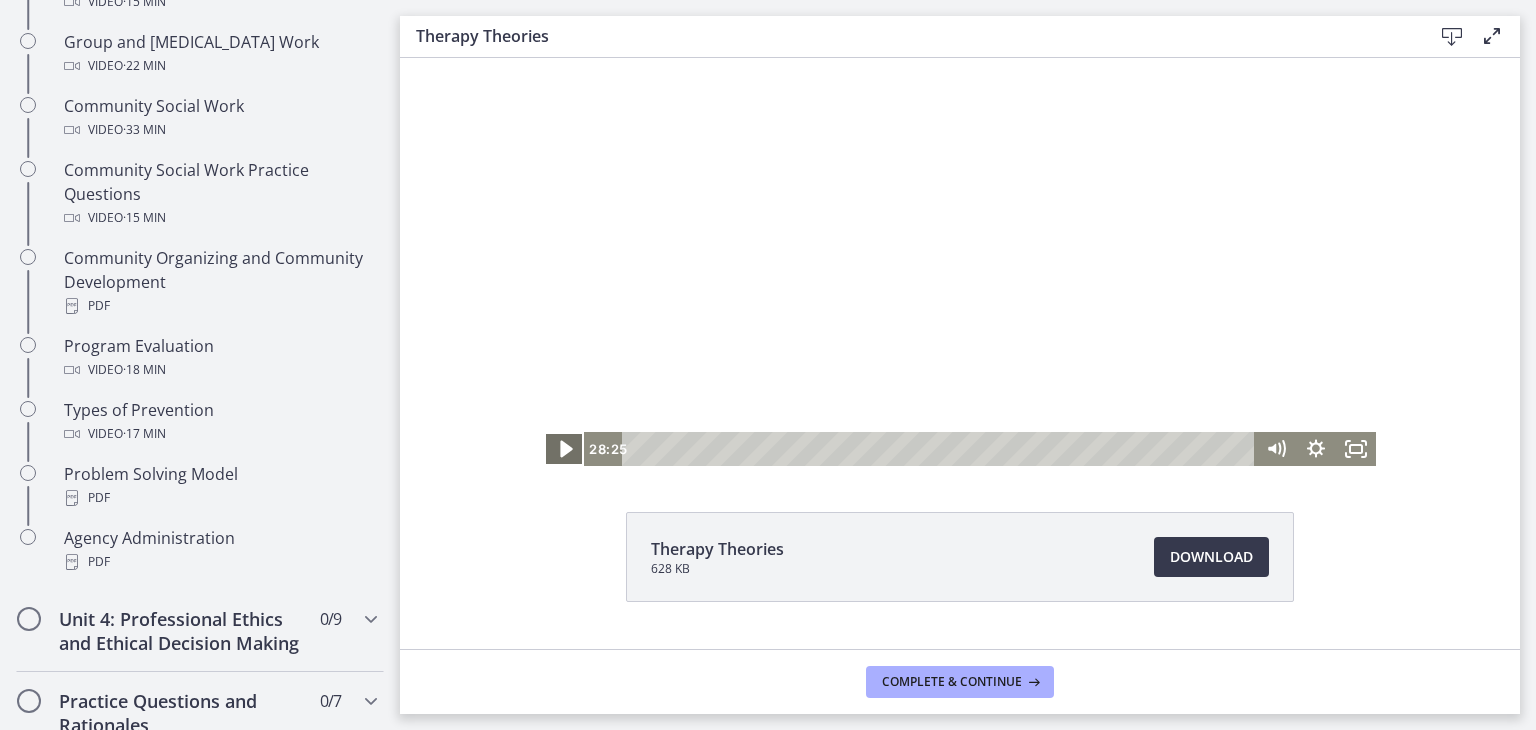 click 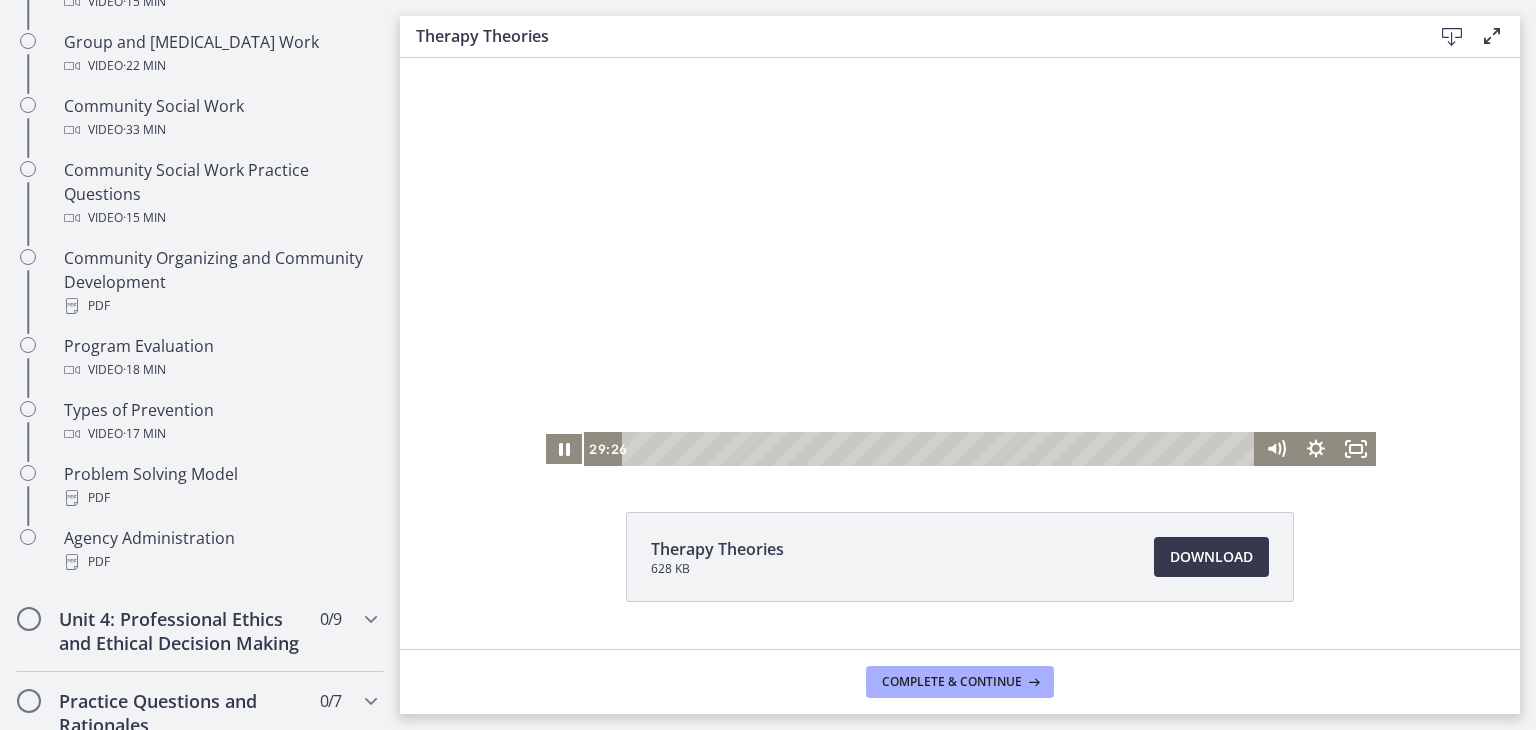 scroll, scrollTop: 108, scrollLeft: 0, axis: vertical 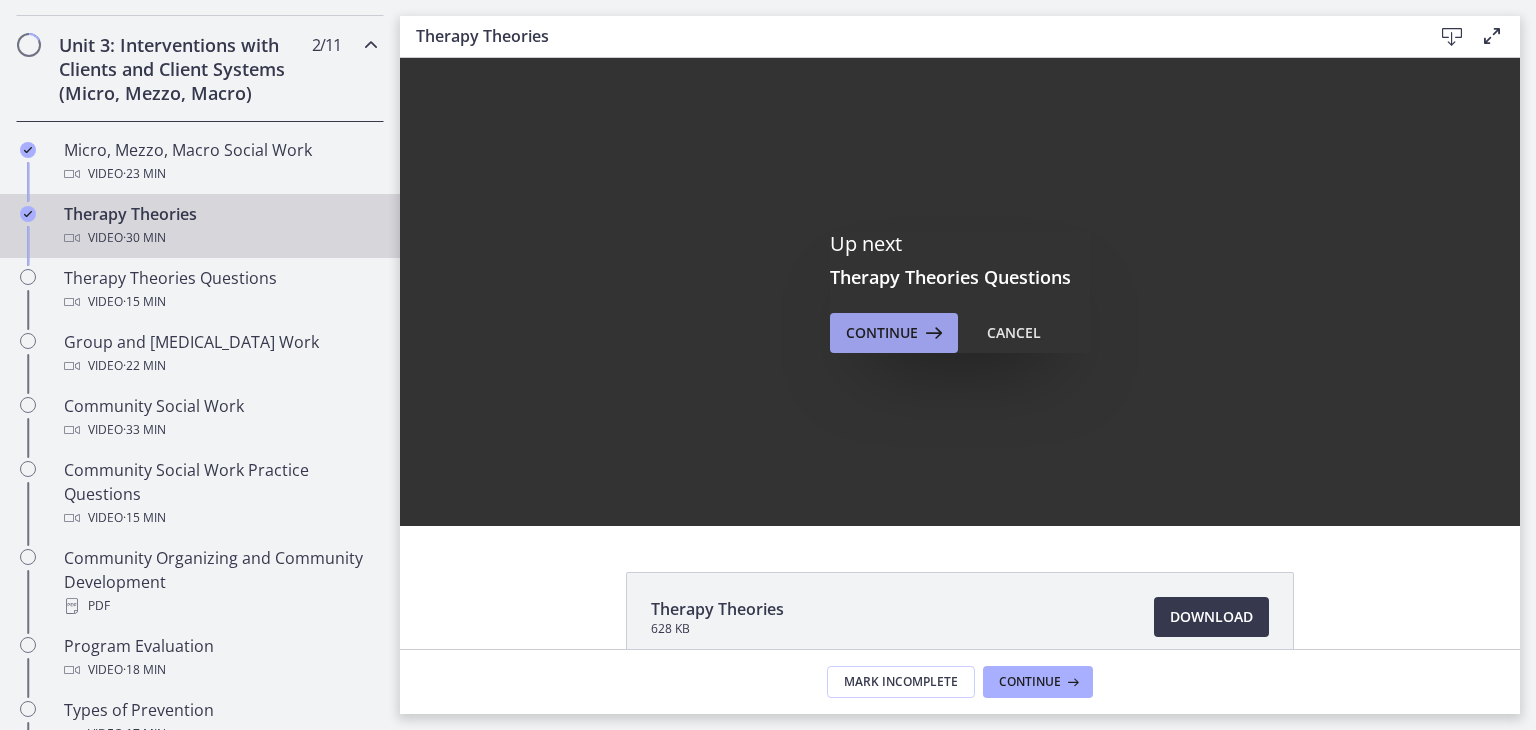 click on "Continue" at bounding box center [894, 333] 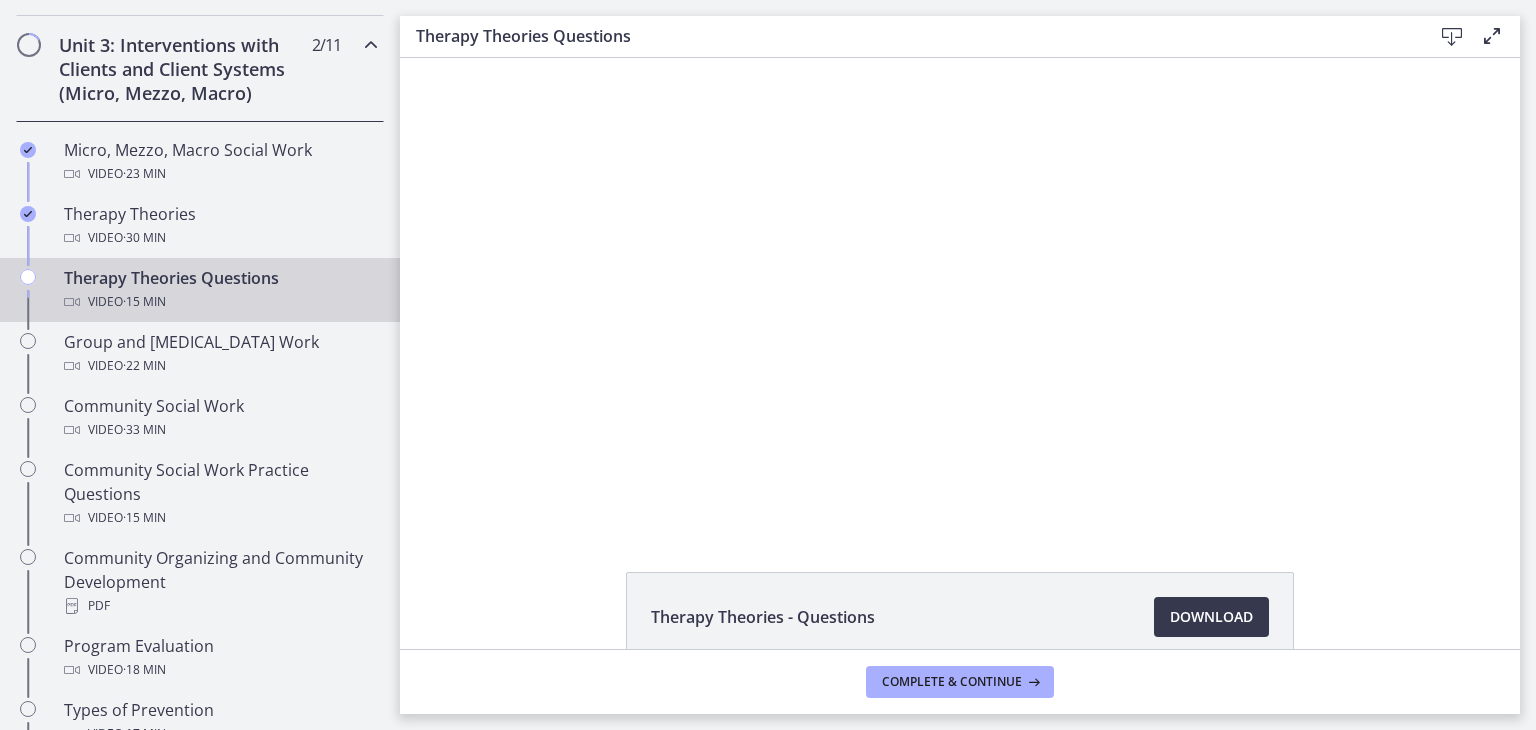 scroll, scrollTop: 0, scrollLeft: 0, axis: both 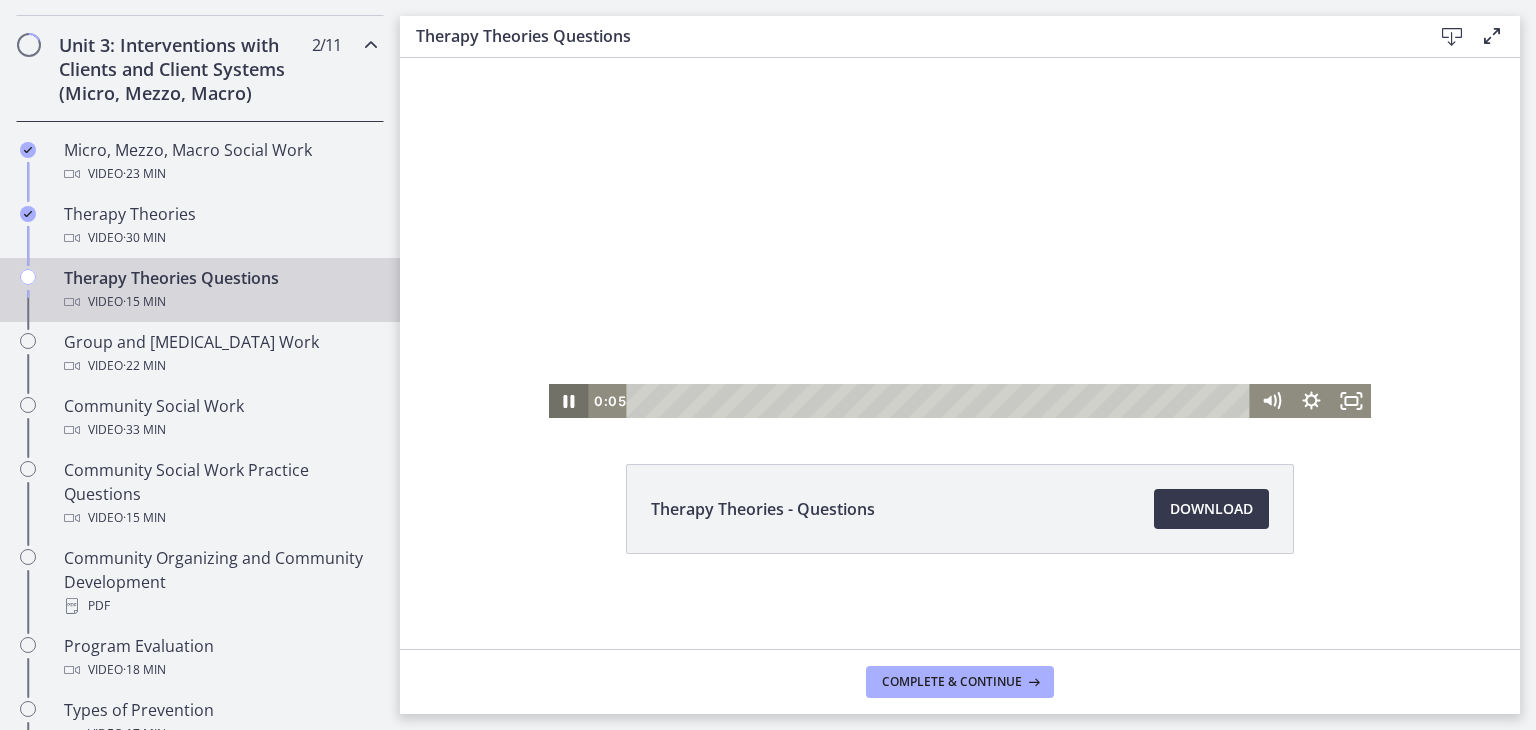click 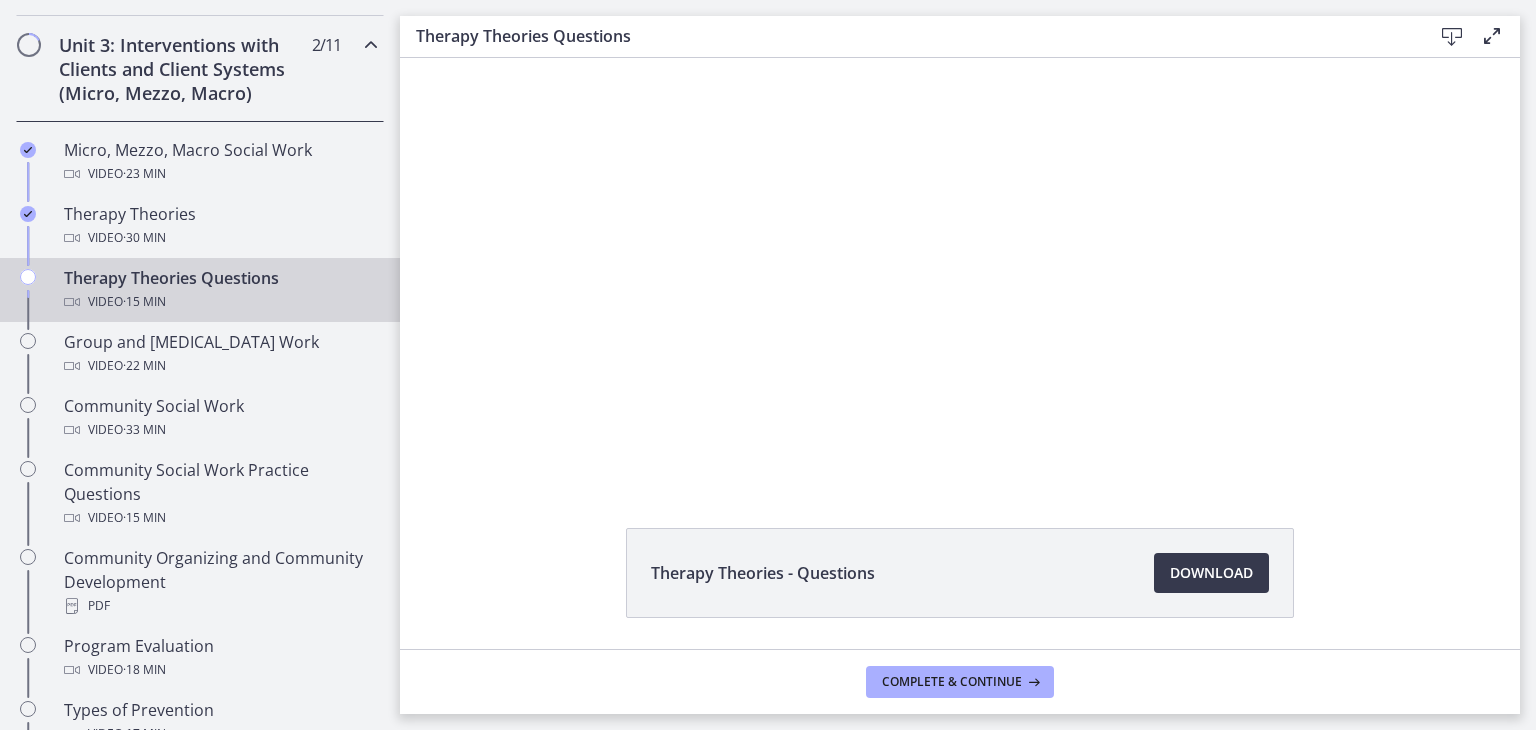 scroll, scrollTop: 0, scrollLeft: 0, axis: both 